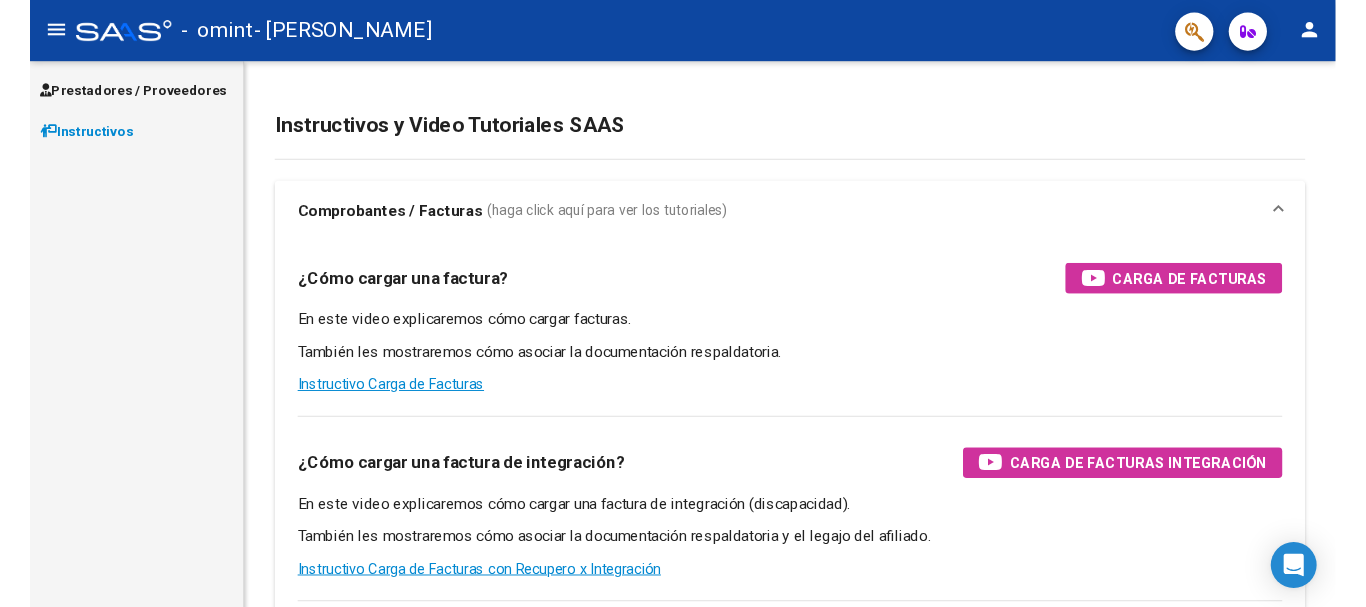 scroll, scrollTop: 0, scrollLeft: 0, axis: both 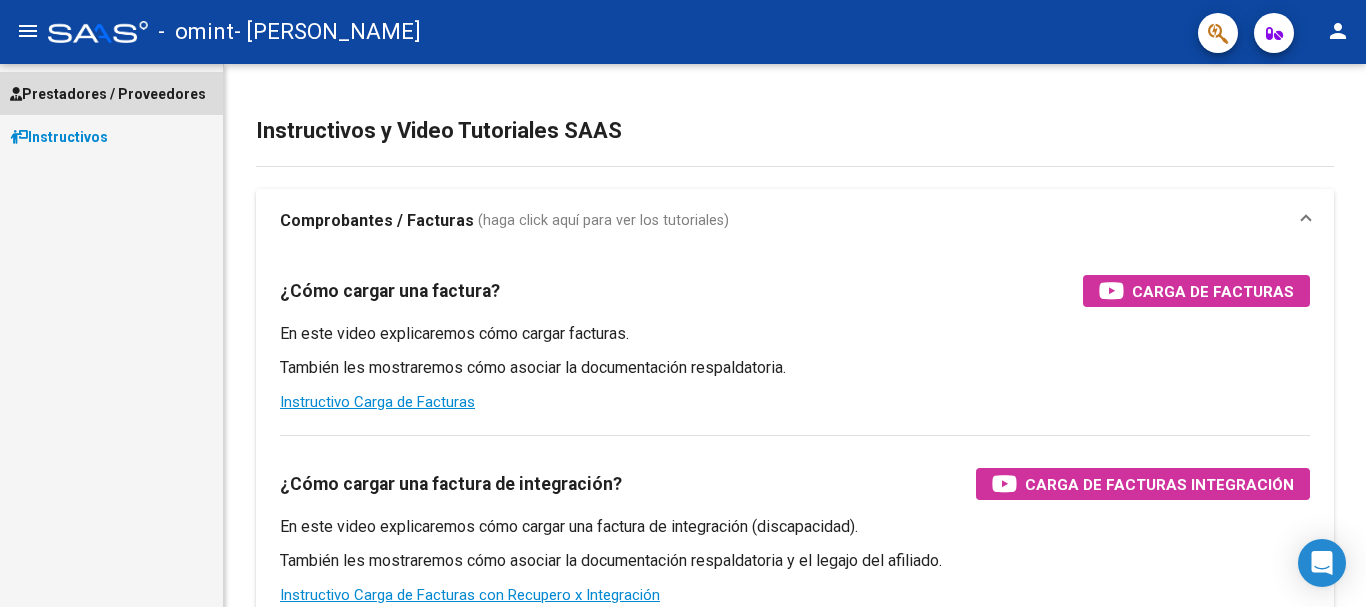 click on "Prestadores / Proveedores" at bounding box center (108, 94) 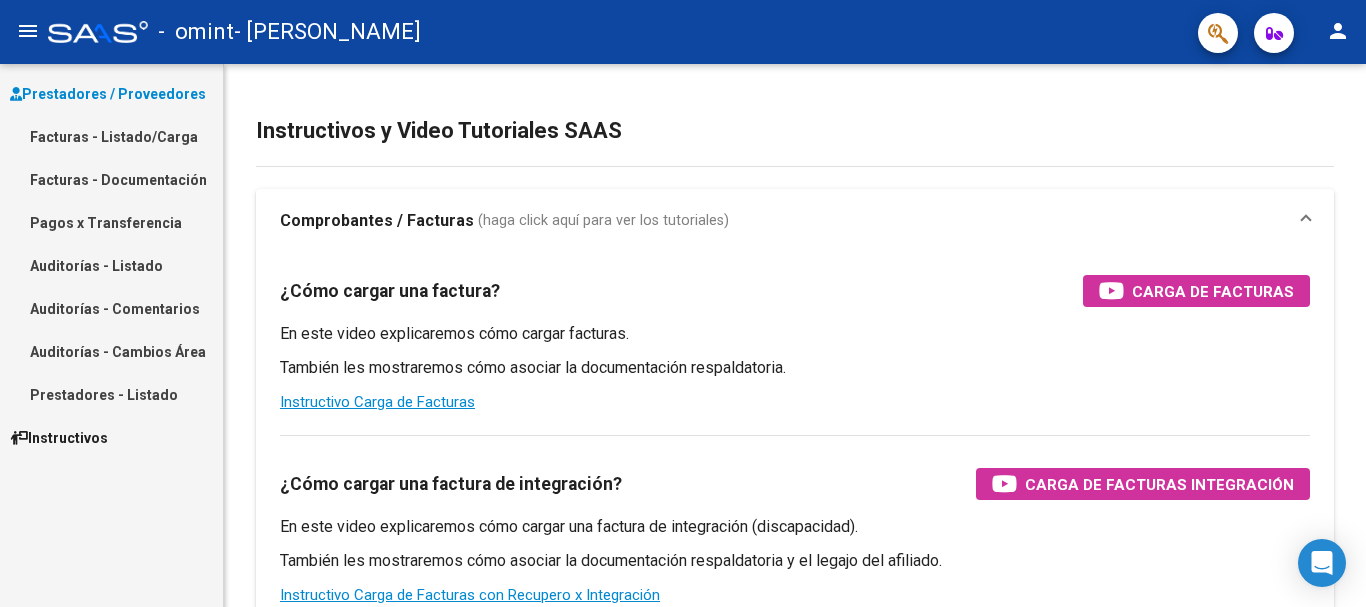 click on "Facturas - Listado/Carga" at bounding box center (111, 136) 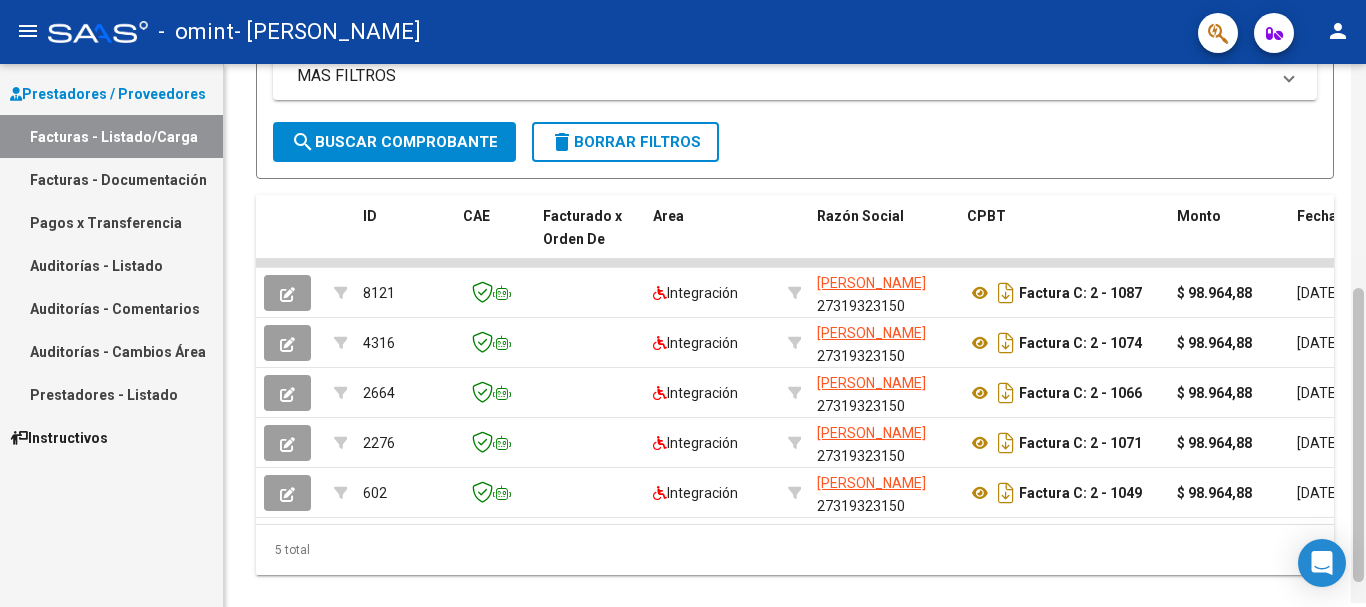 scroll, scrollTop: 427, scrollLeft: 0, axis: vertical 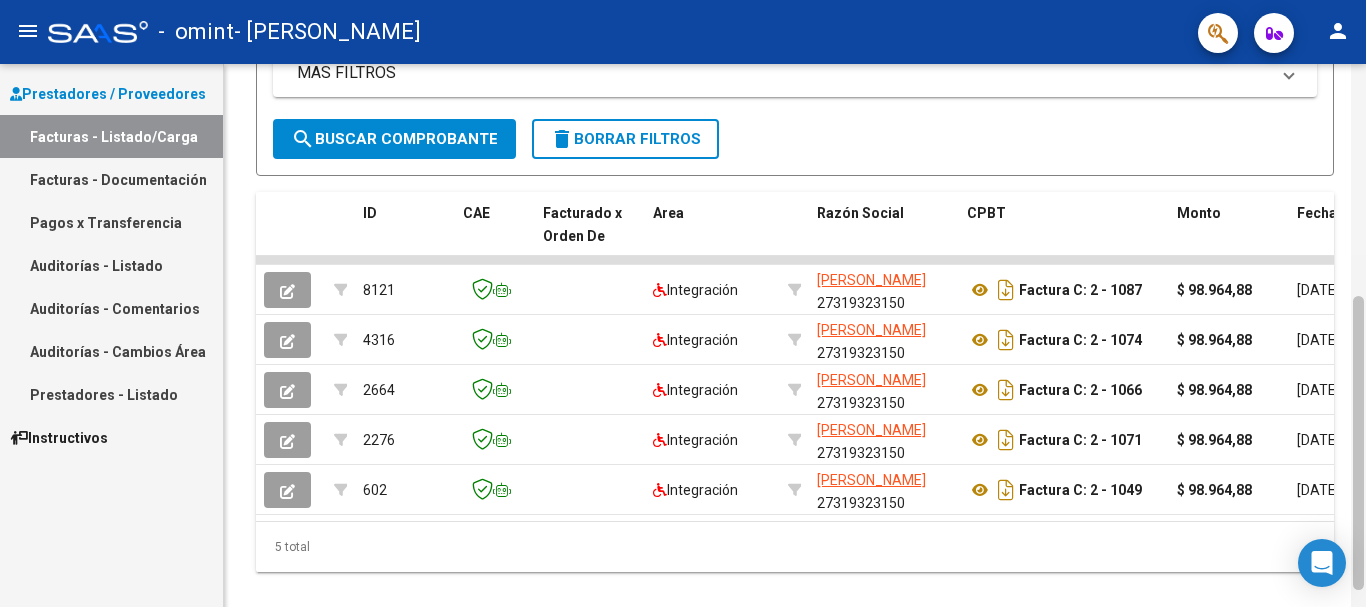 drag, startPoint x: 1360, startPoint y: 183, endPoint x: 1359, endPoint y: 457, distance: 274.00183 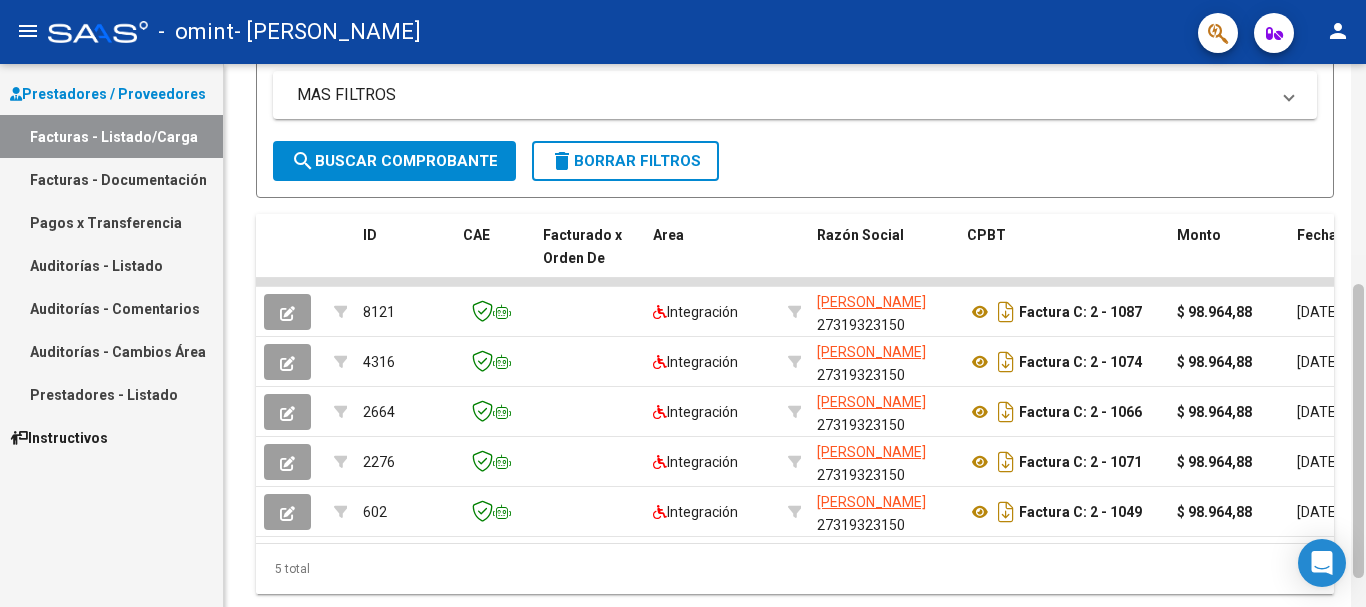 scroll, scrollTop: 401, scrollLeft: 0, axis: vertical 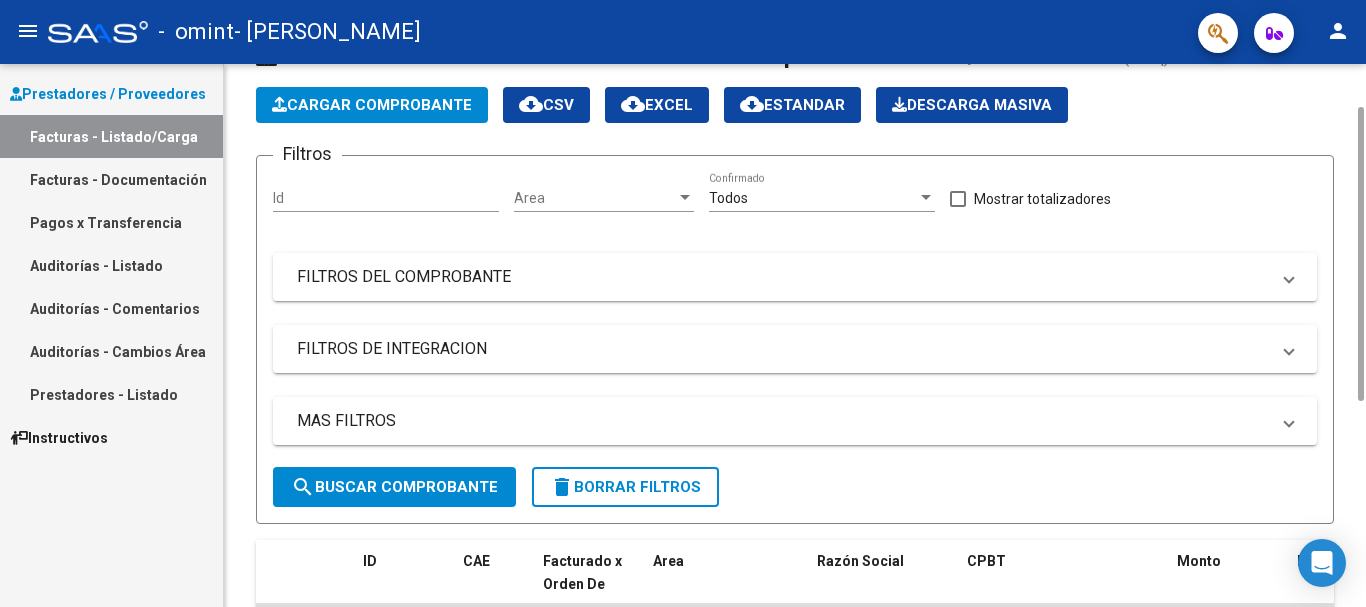 drag, startPoint x: 1358, startPoint y: 345, endPoint x: 1350, endPoint y: 170, distance: 175.18275 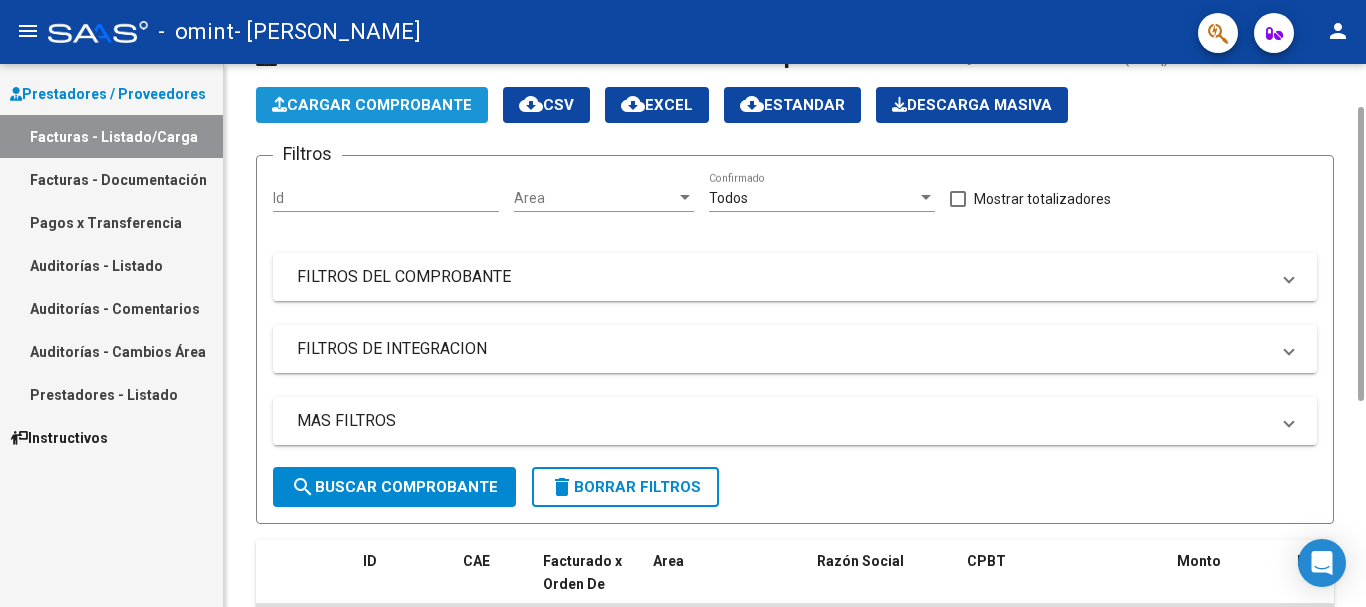 click on "Cargar Comprobante" 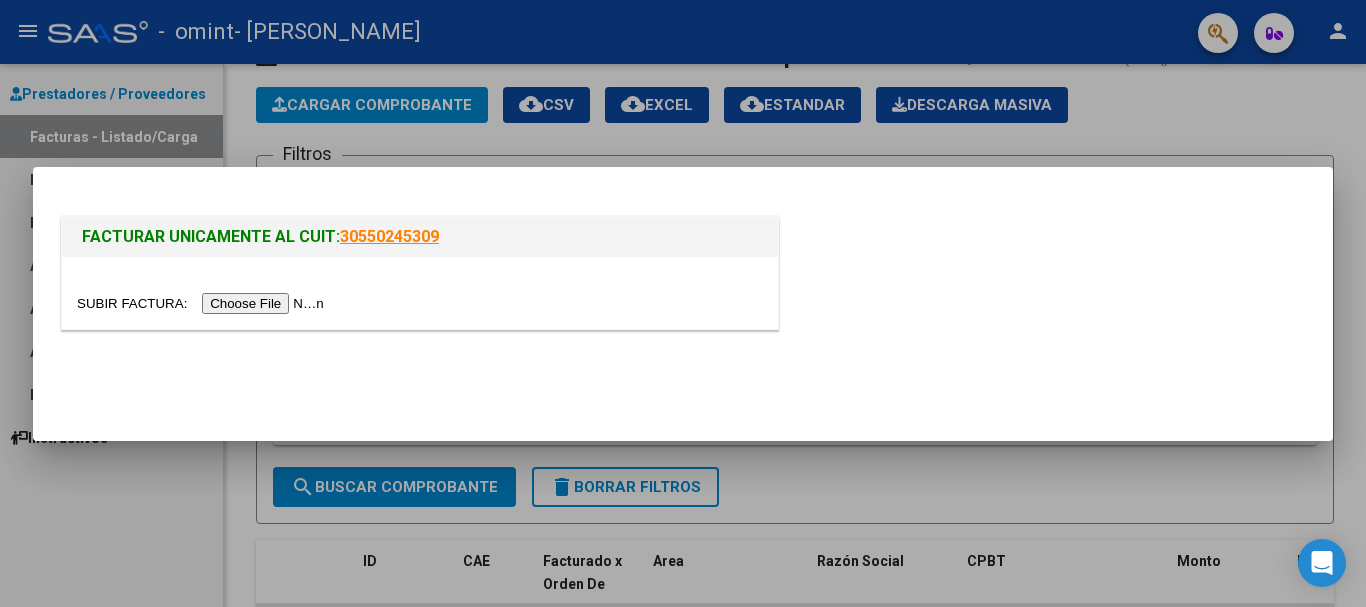 click at bounding box center [683, 303] 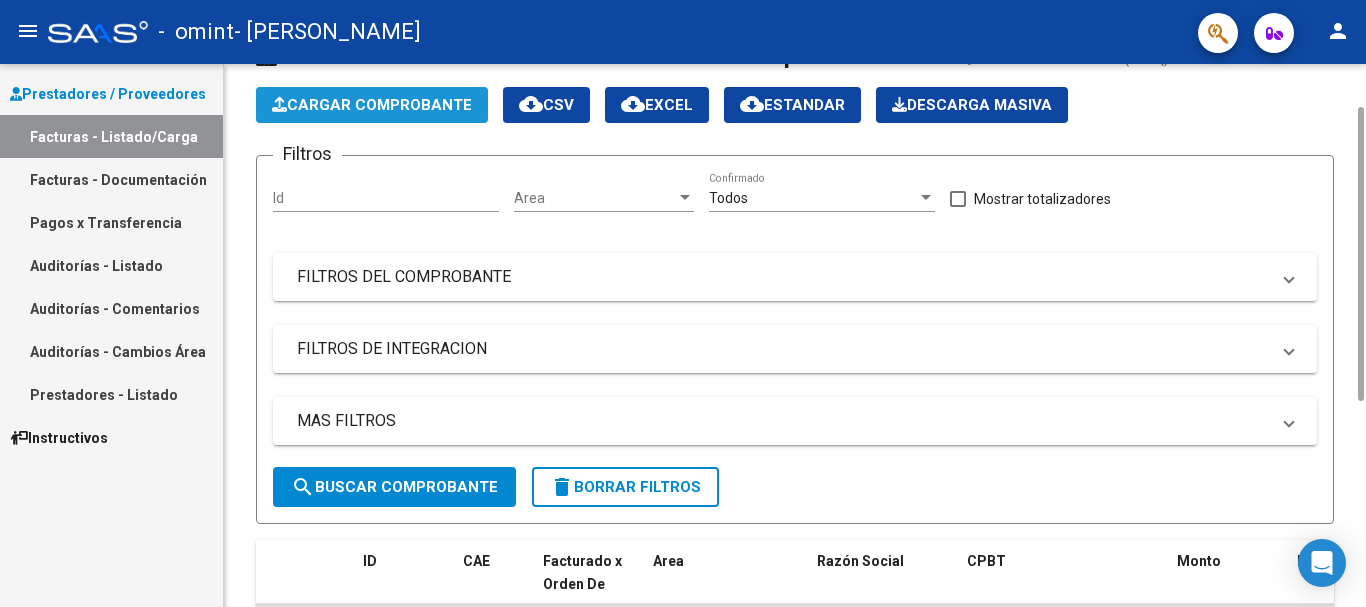 click on "Cargar Comprobante" 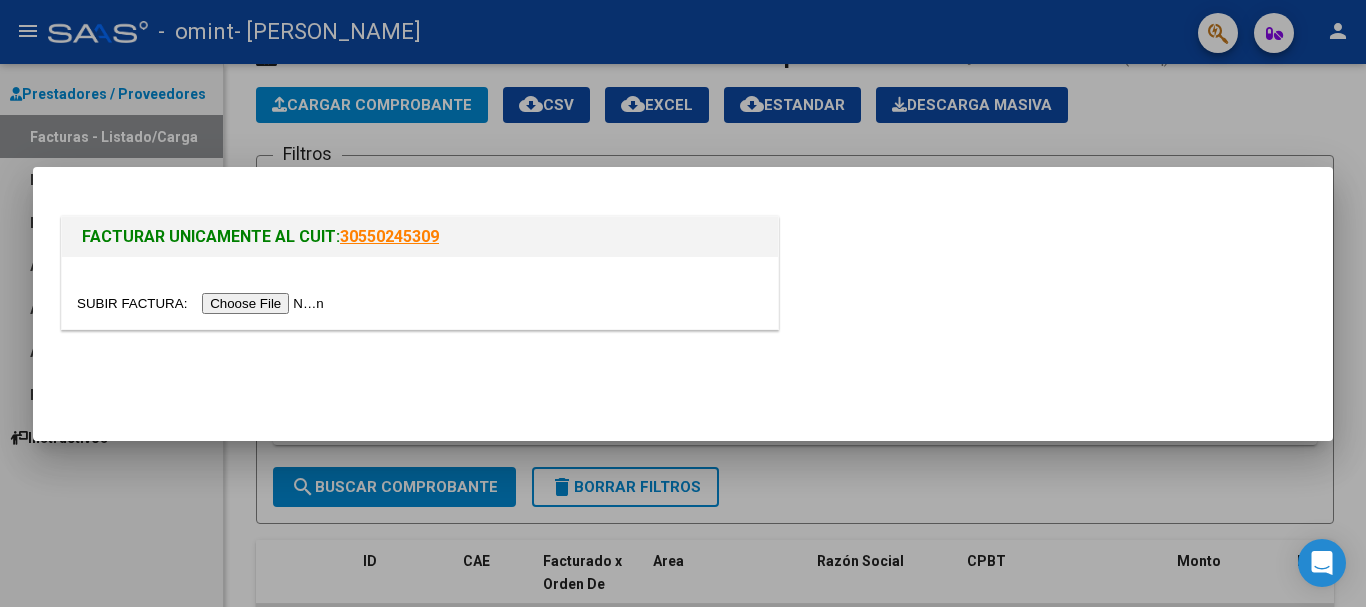 click at bounding box center (203, 303) 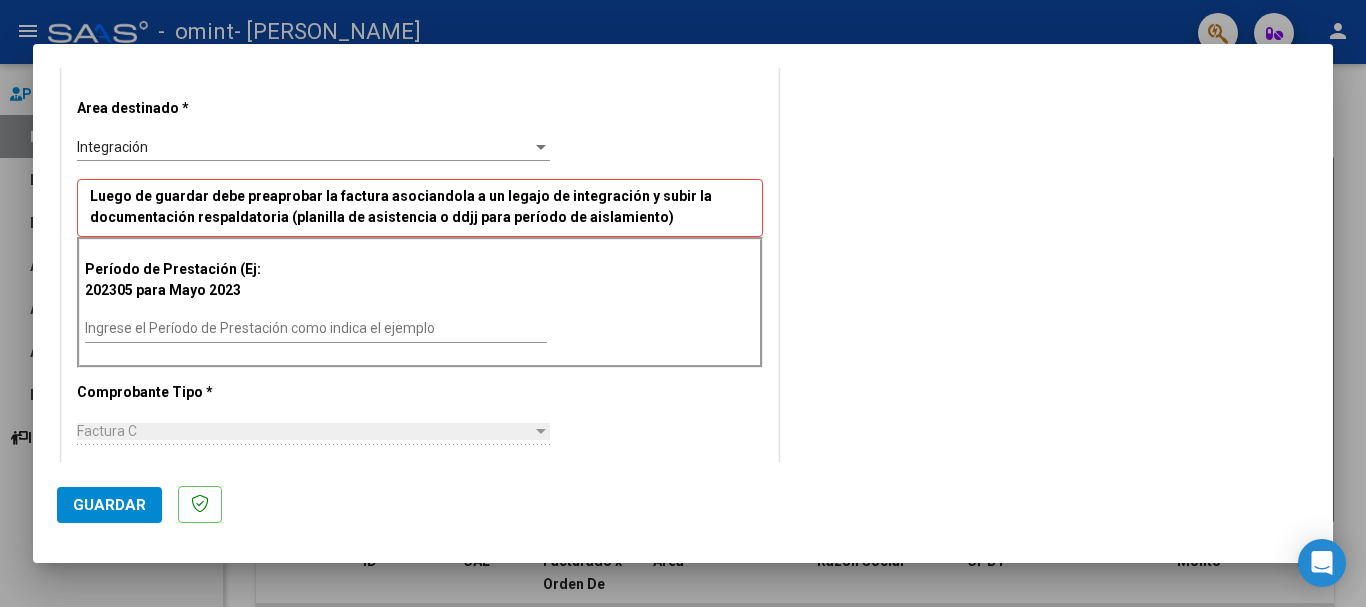 scroll, scrollTop: 389, scrollLeft: 0, axis: vertical 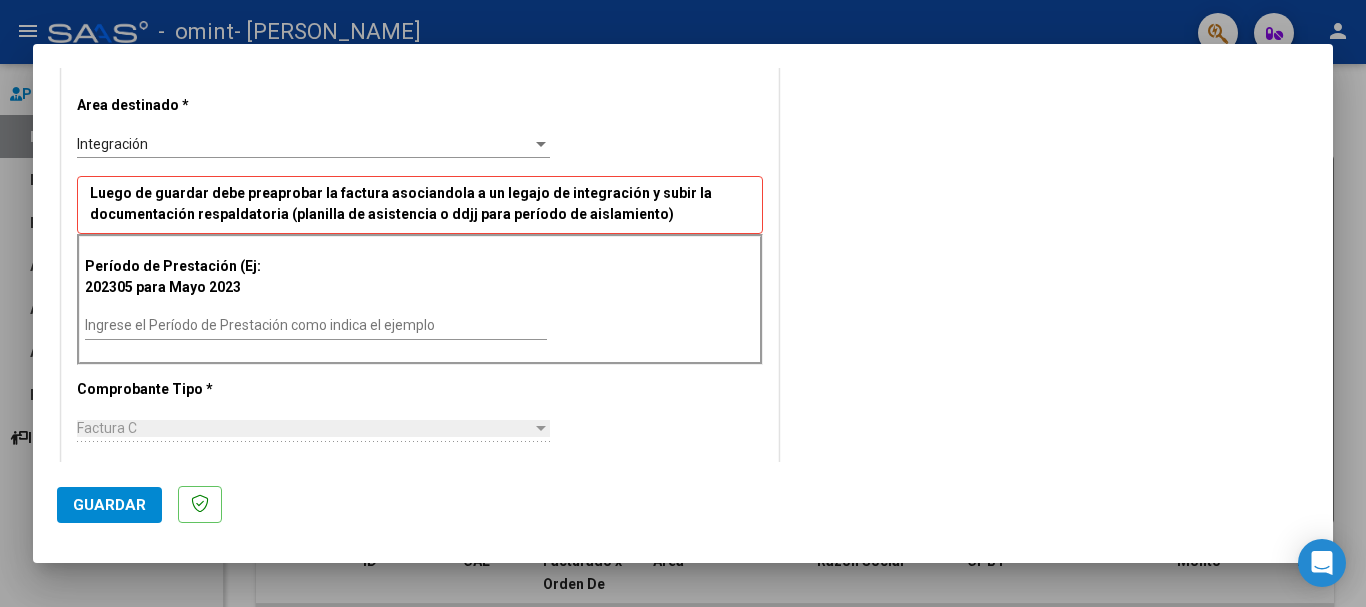 click on "Ingrese el Período de Prestación como indica el ejemplo" at bounding box center (316, 325) 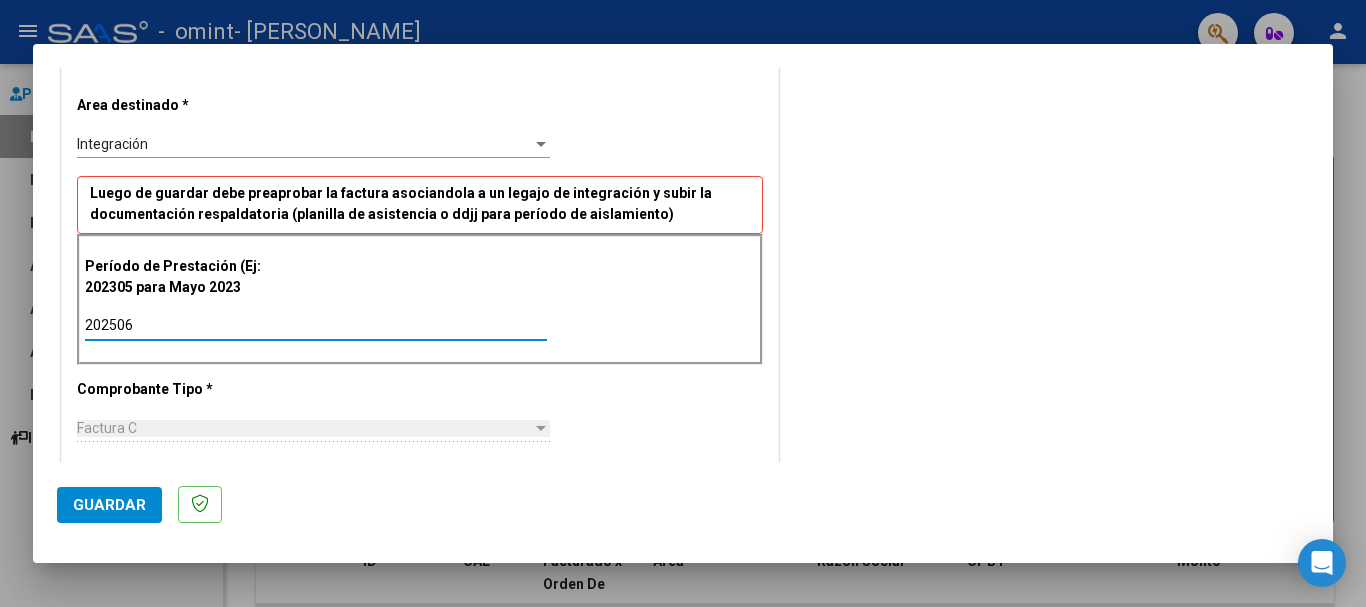 type on "202506" 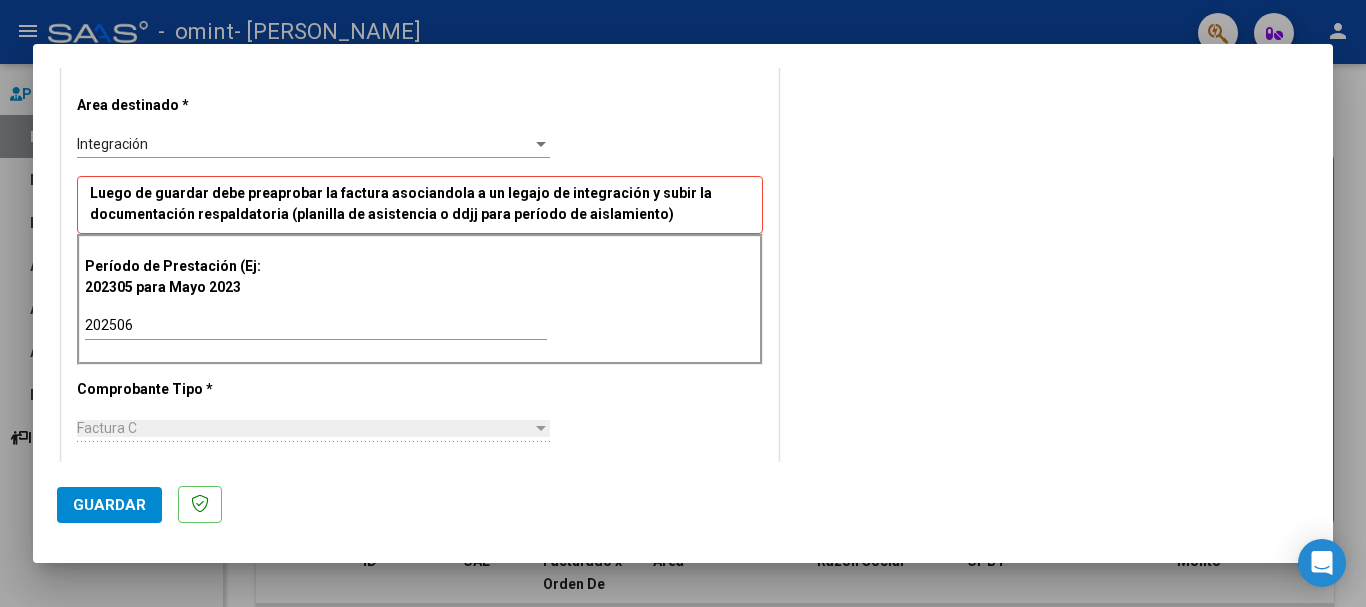 click on "Factura C" at bounding box center (304, 428) 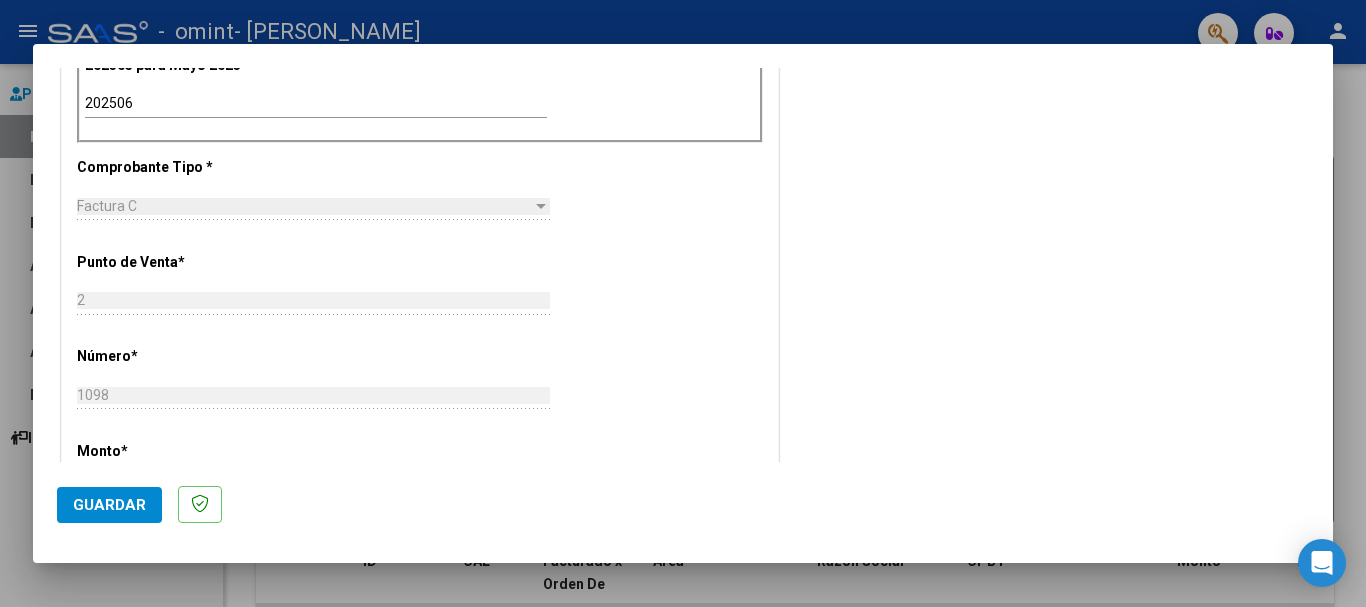 scroll, scrollTop: 624, scrollLeft: 0, axis: vertical 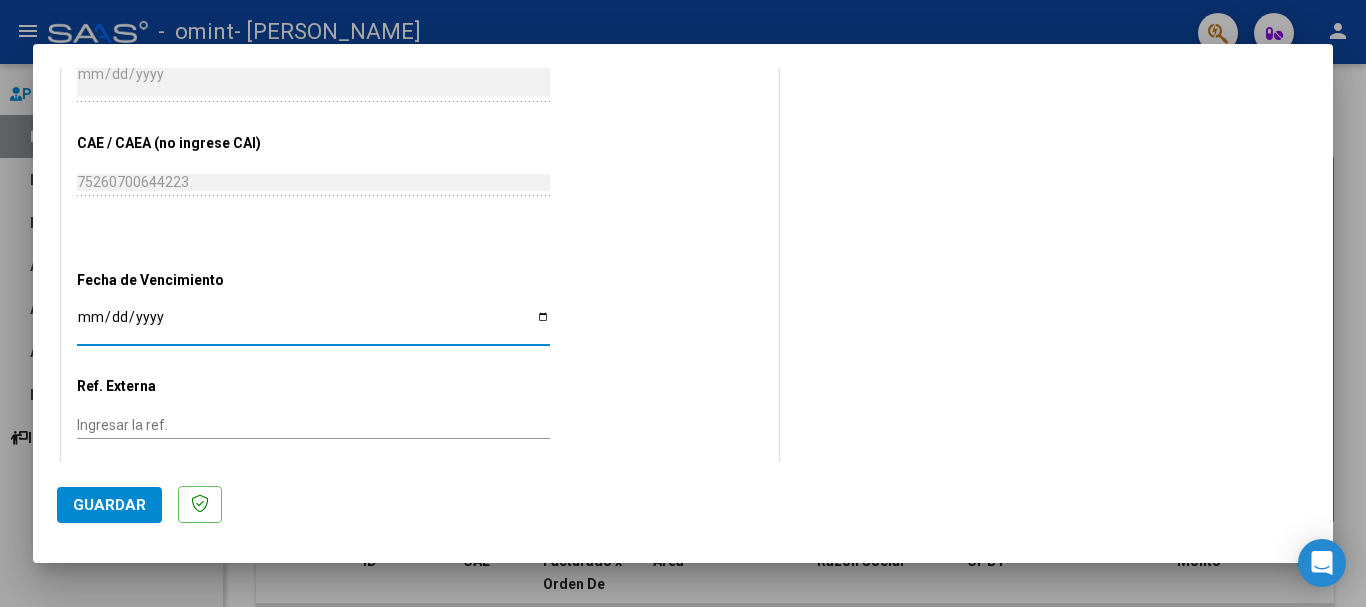 click on "Ingresar la fecha" at bounding box center [313, 324] 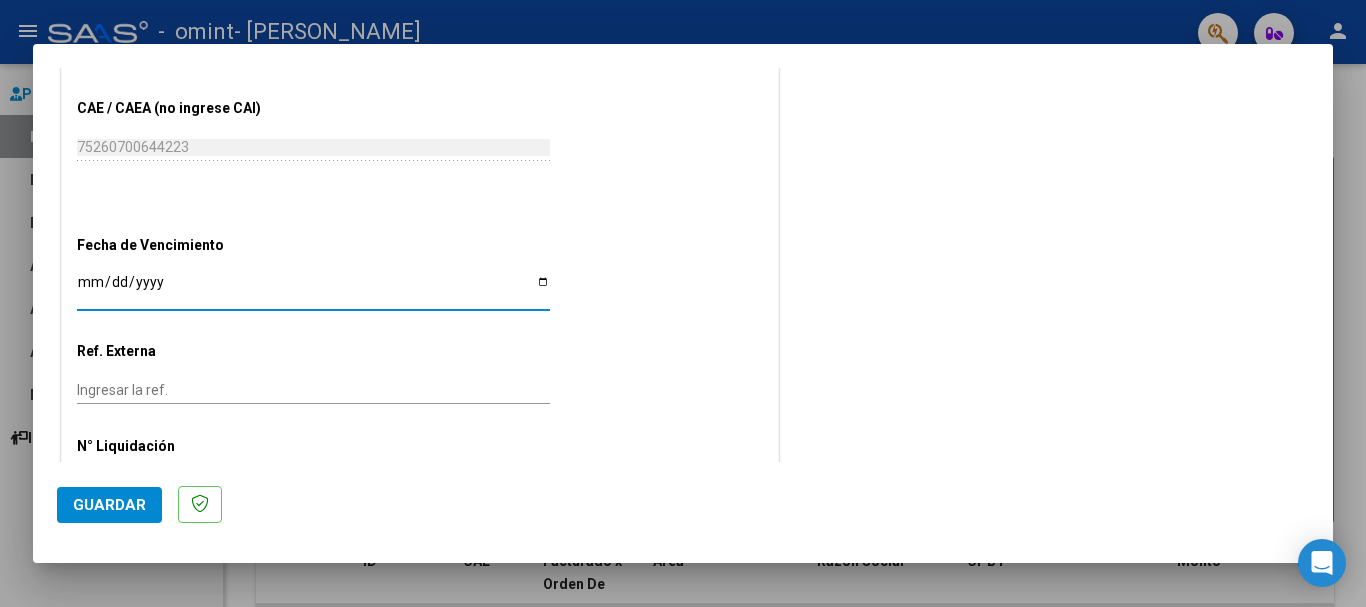 scroll, scrollTop: 1205, scrollLeft: 0, axis: vertical 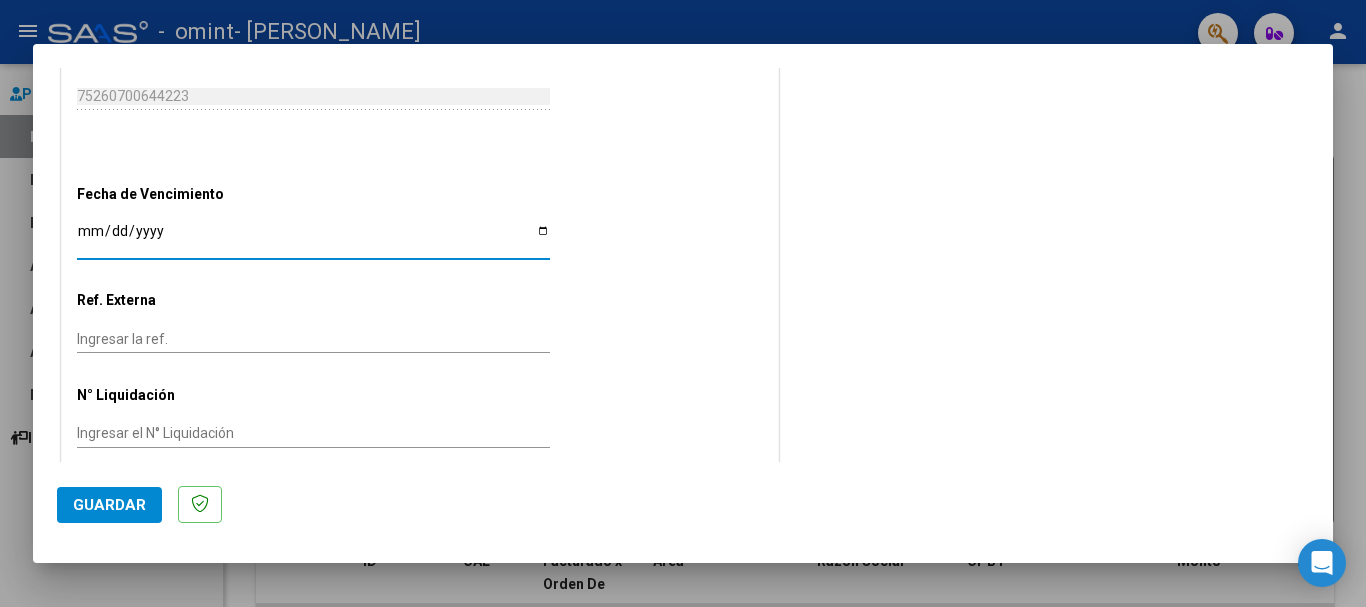 click on "Guardar" 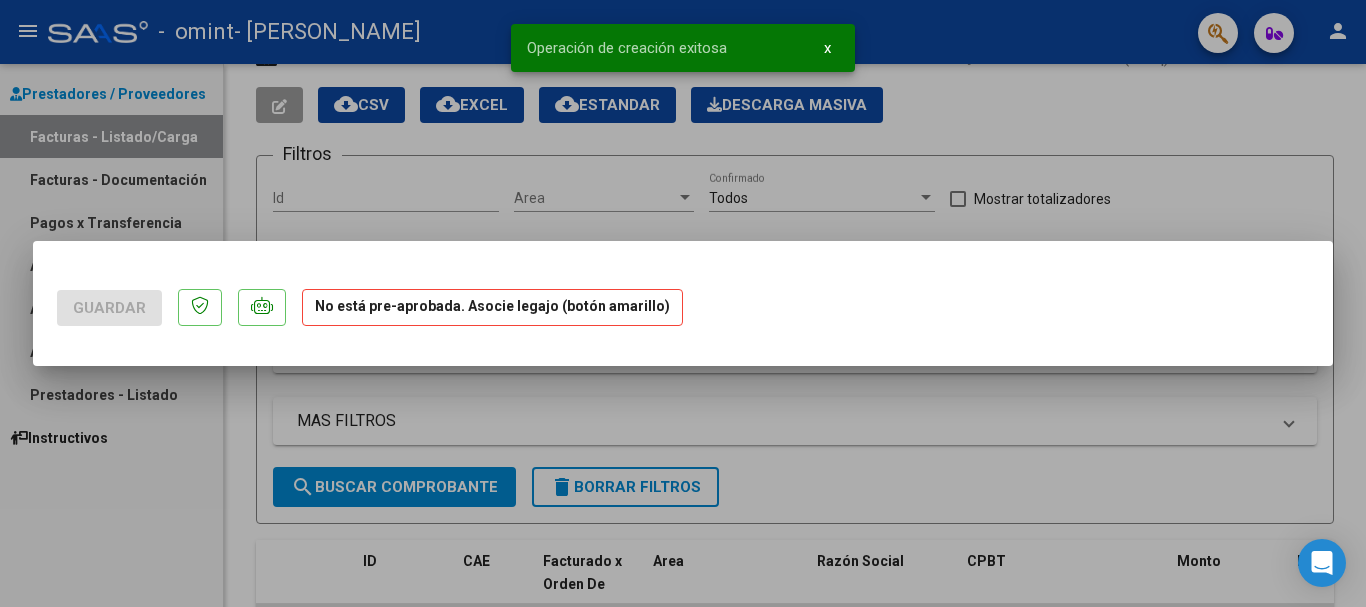 scroll, scrollTop: 0, scrollLeft: 0, axis: both 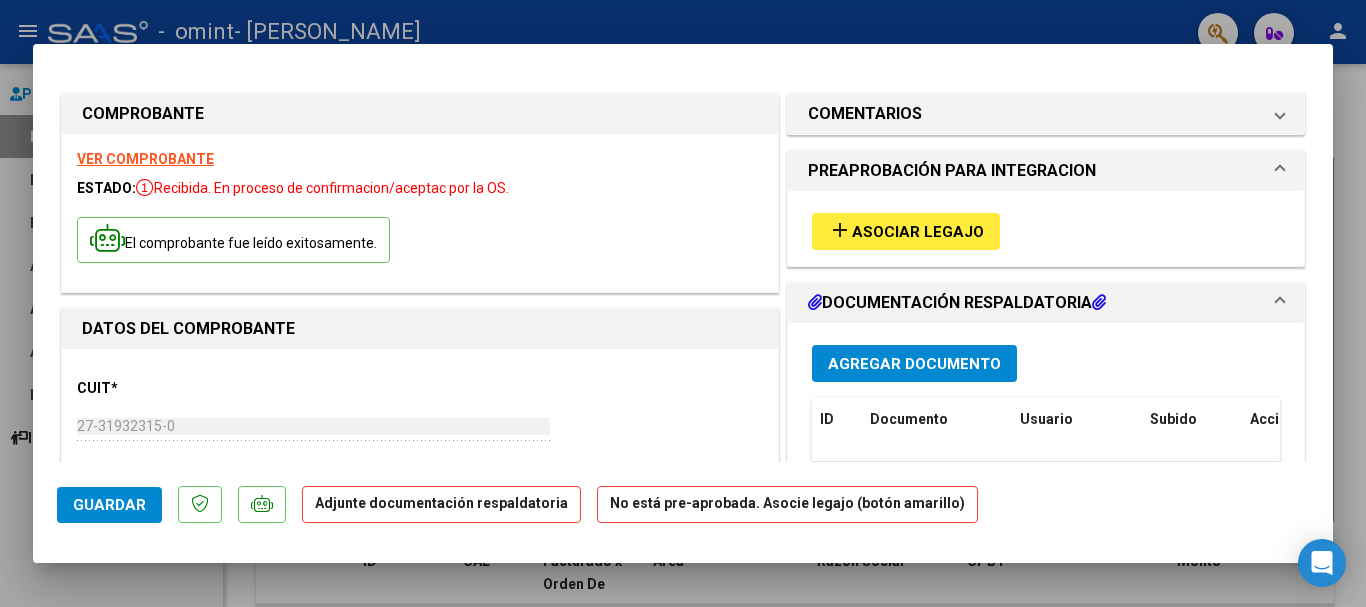 click on "Asociar Legajo" at bounding box center (918, 232) 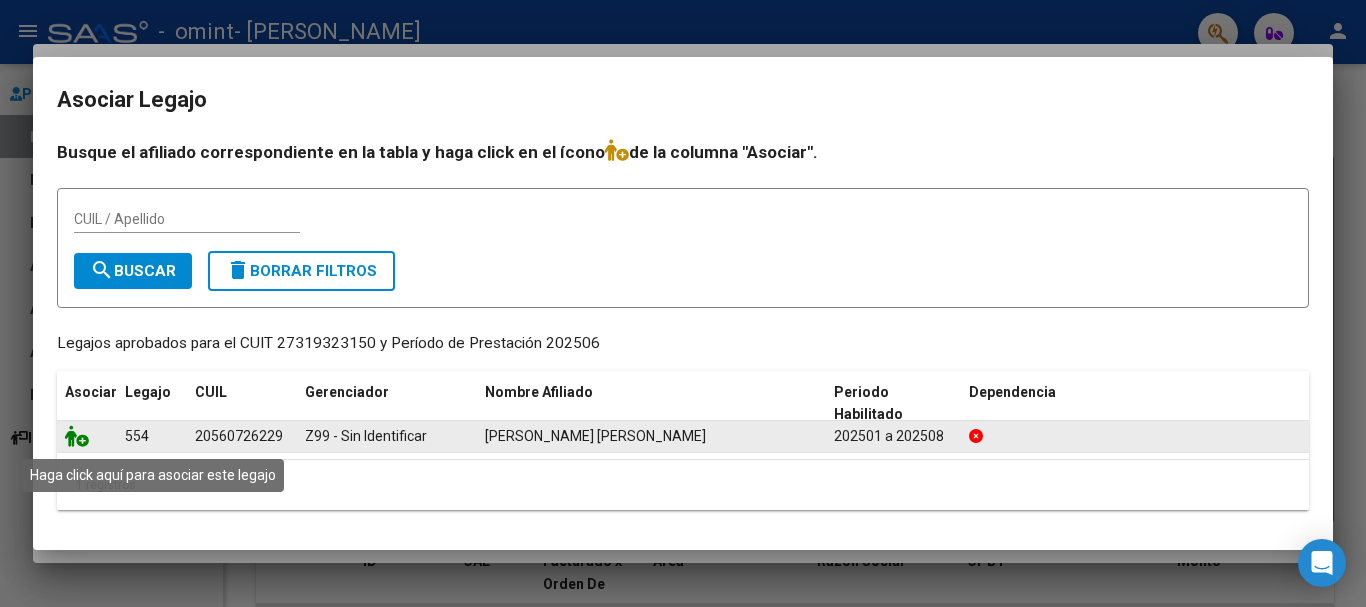 click 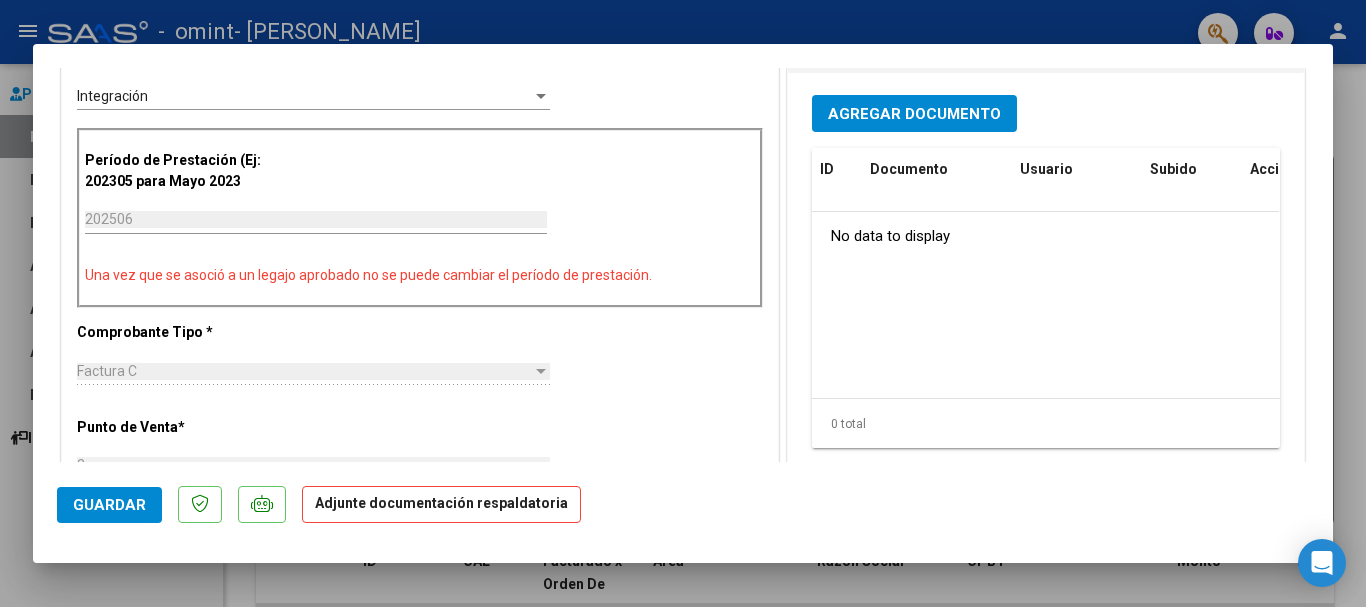 scroll, scrollTop: 470, scrollLeft: 0, axis: vertical 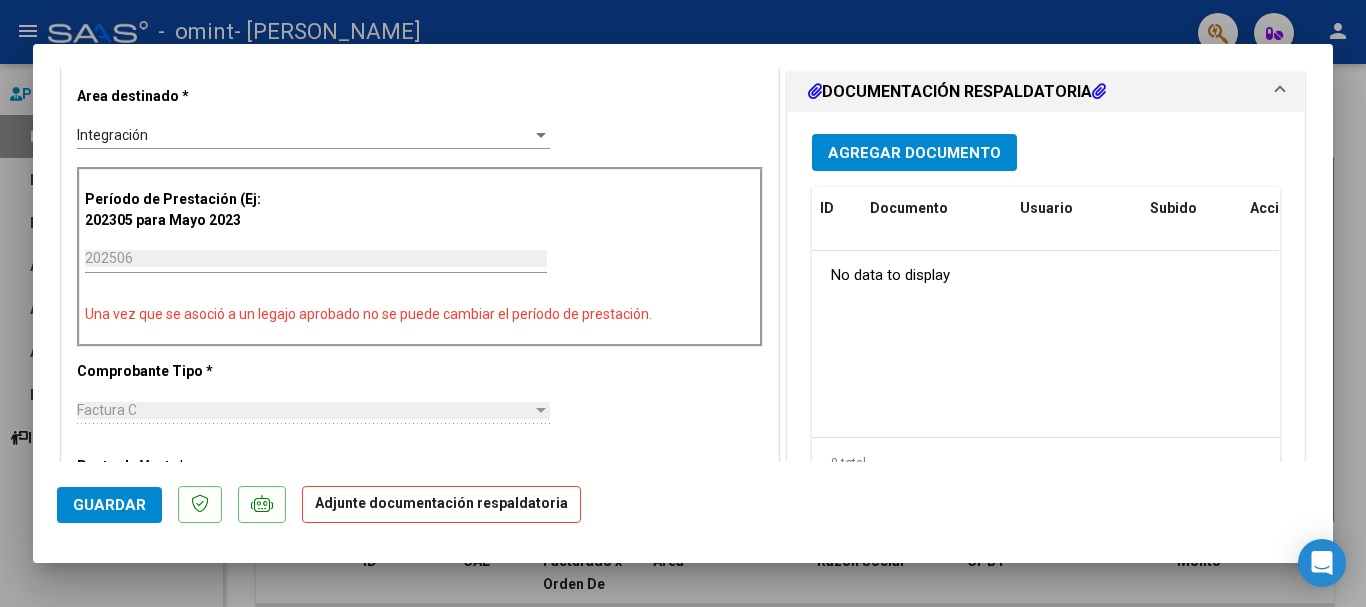 click on "Agregar Documento" at bounding box center (914, 153) 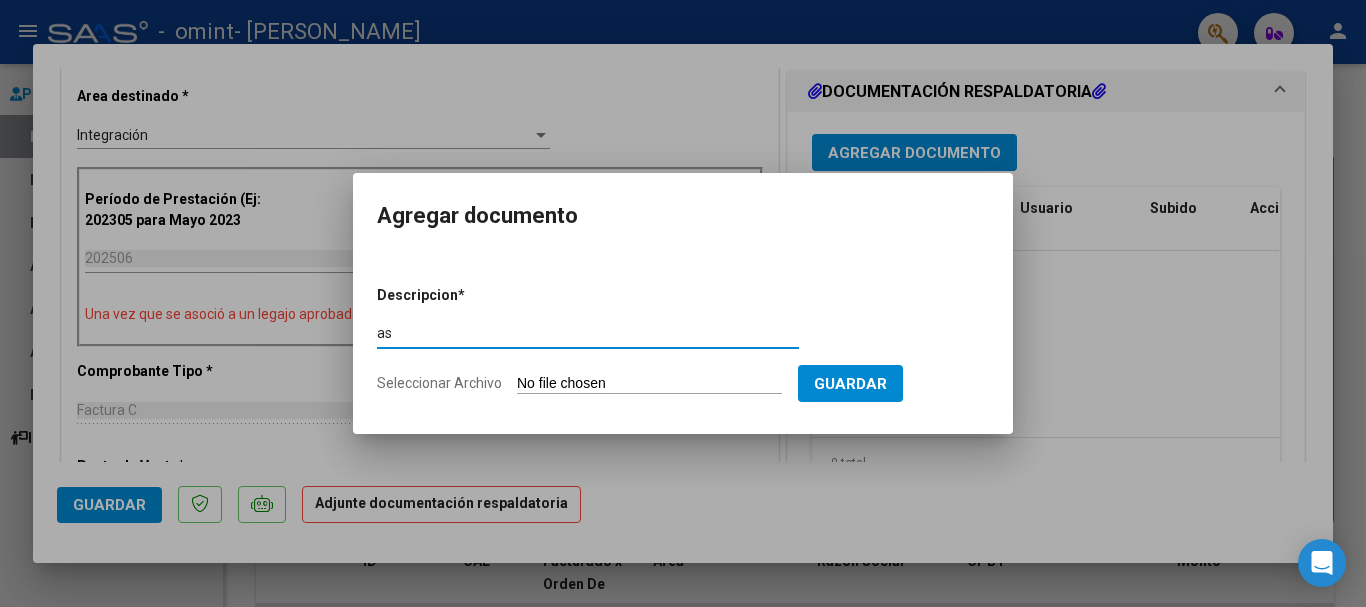 type on "a" 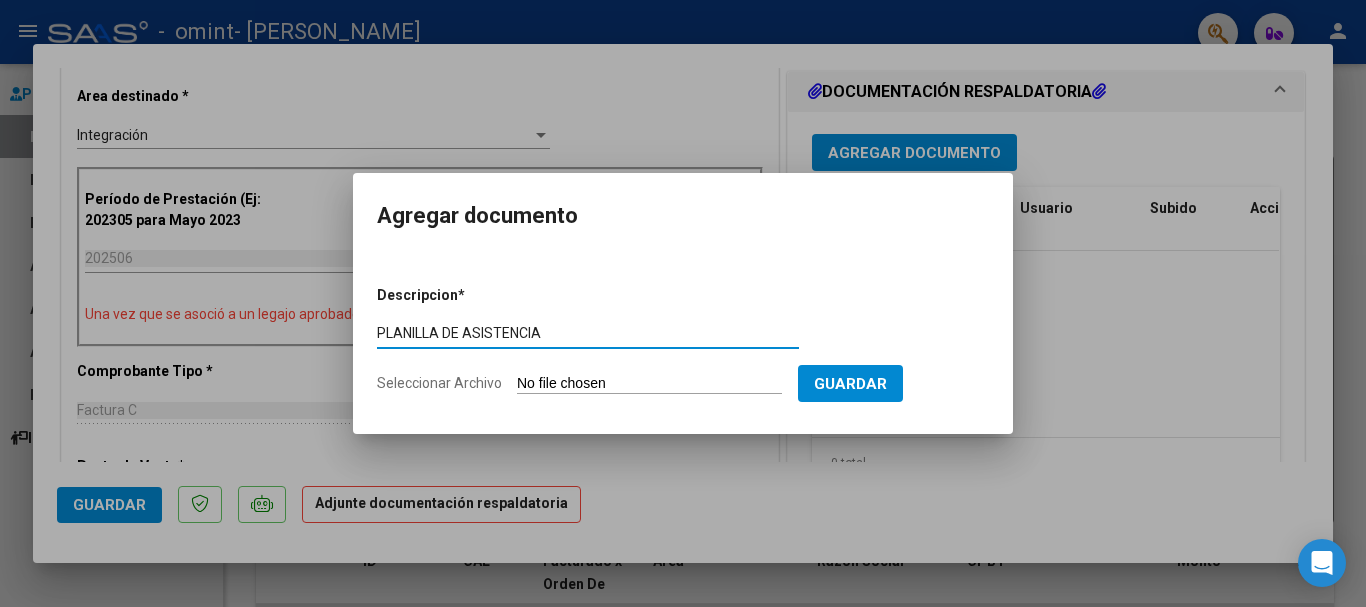 type on "PLANILLA DE ASISTENCIA" 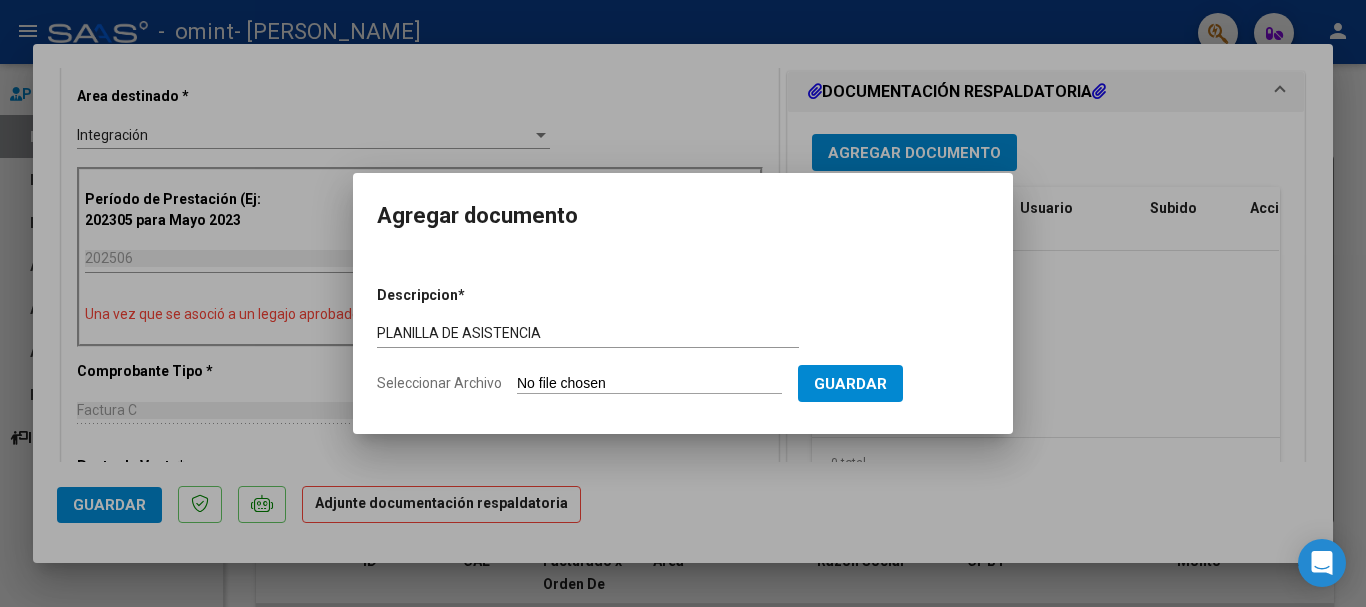 click on "Seleccionar Archivo" at bounding box center (649, 384) 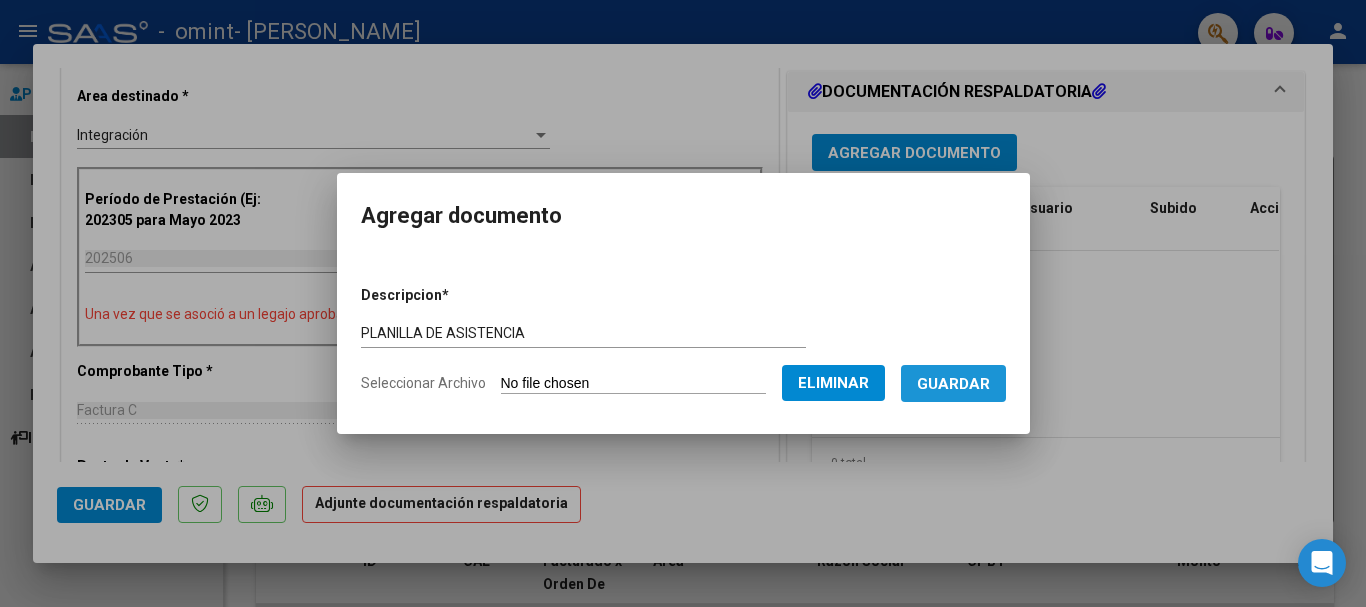 click on "Guardar" at bounding box center [953, 383] 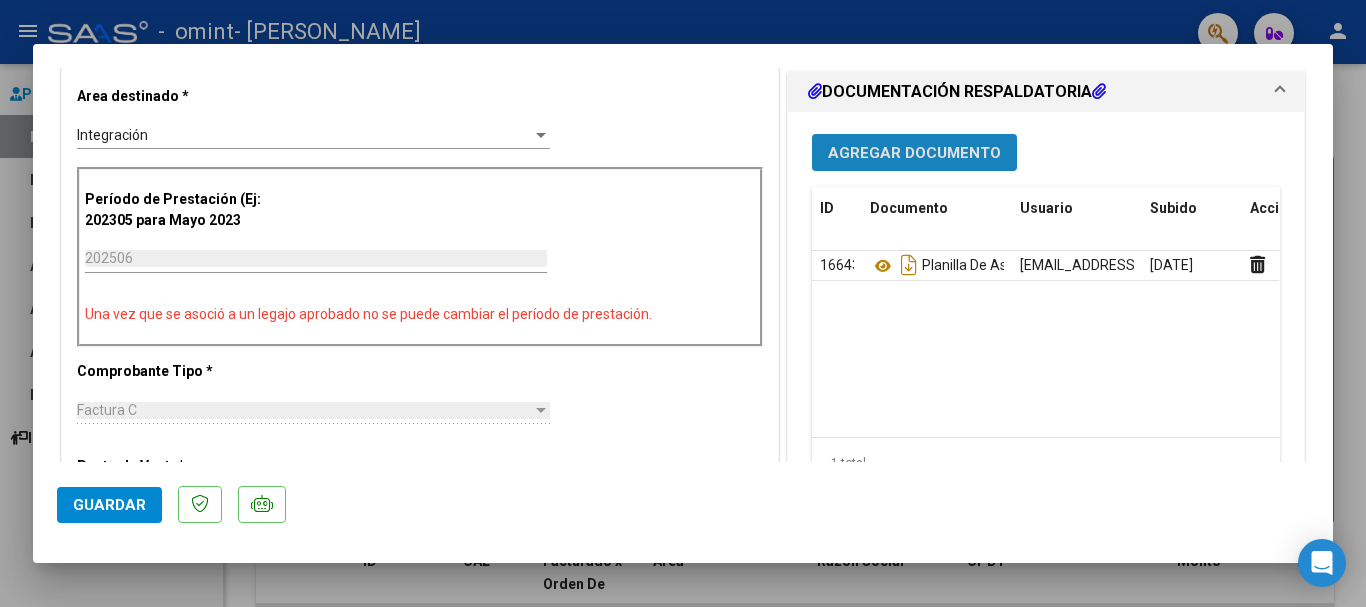 click on "Agregar Documento" at bounding box center [914, 153] 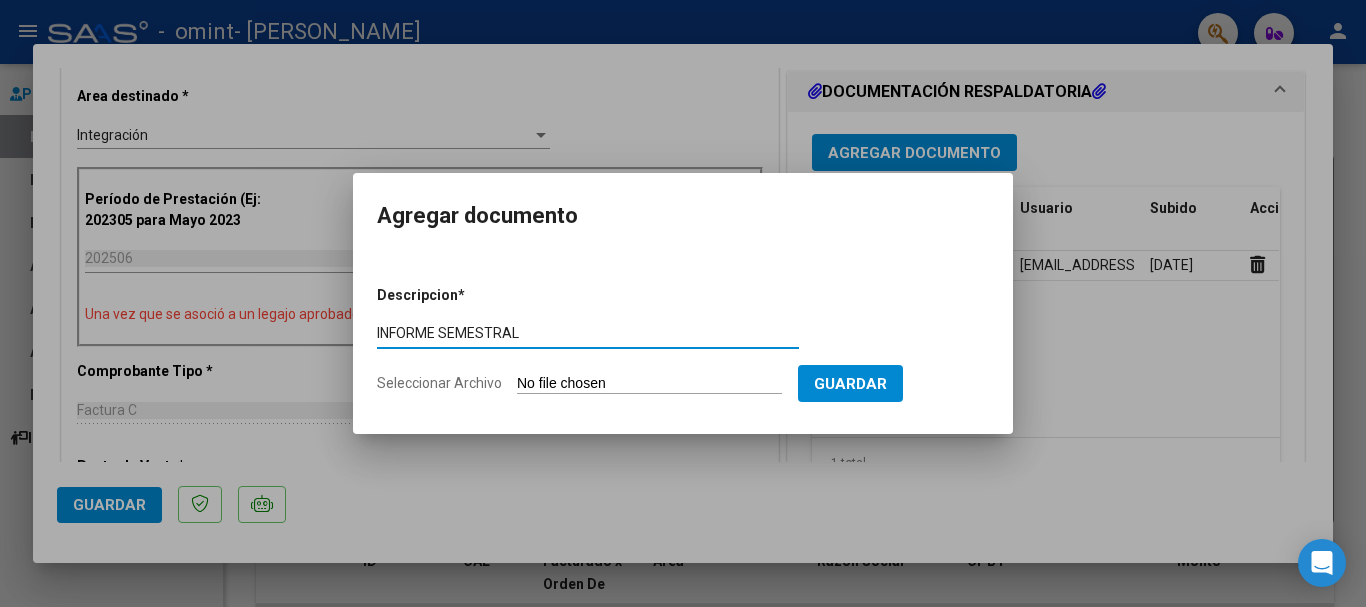 type on "INFORME SEMESTRAL" 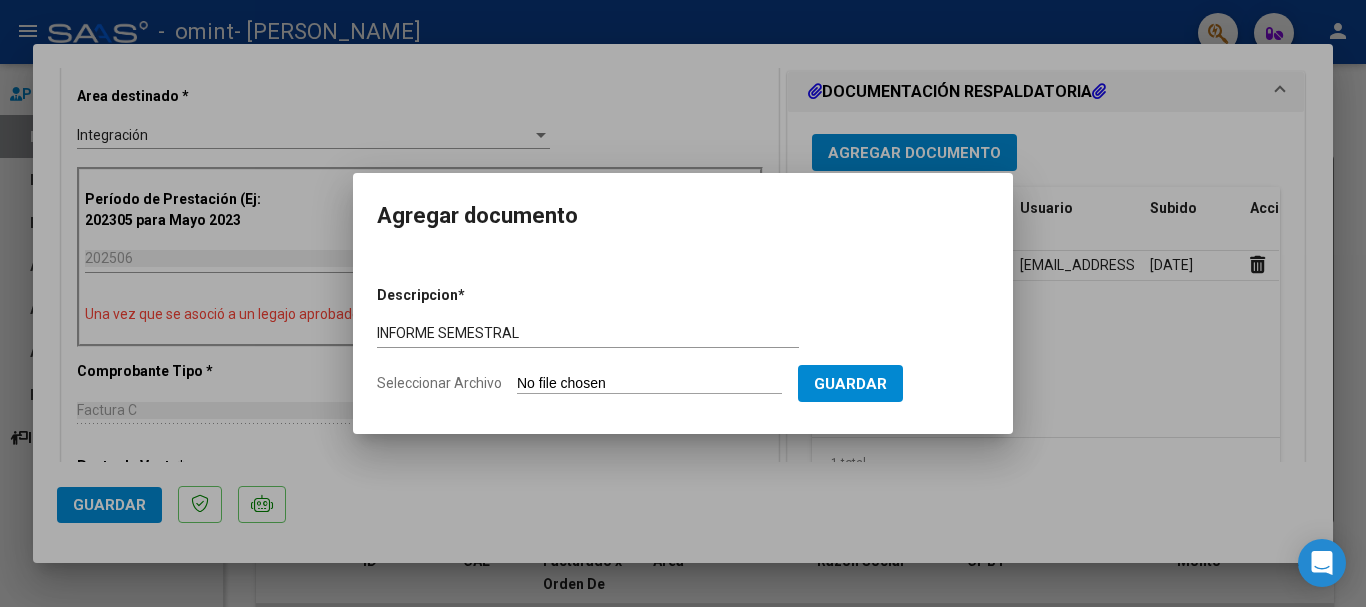 click on "Seleccionar Archivo" at bounding box center (649, 384) 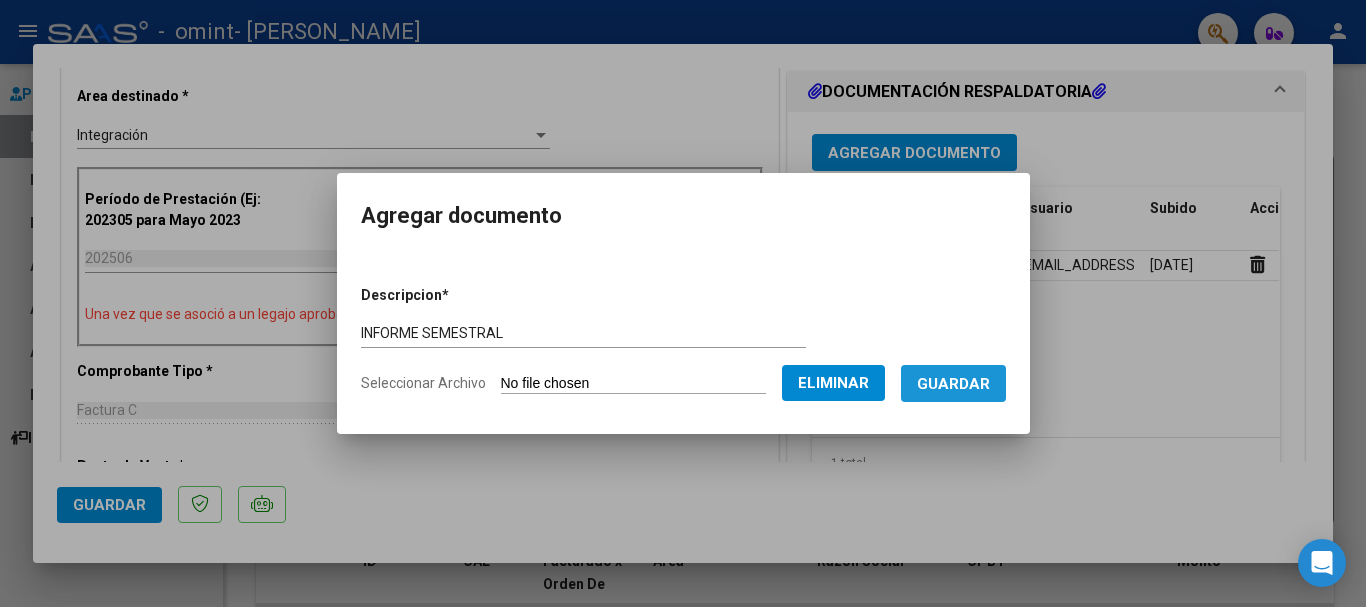 click on "Guardar" at bounding box center [953, 383] 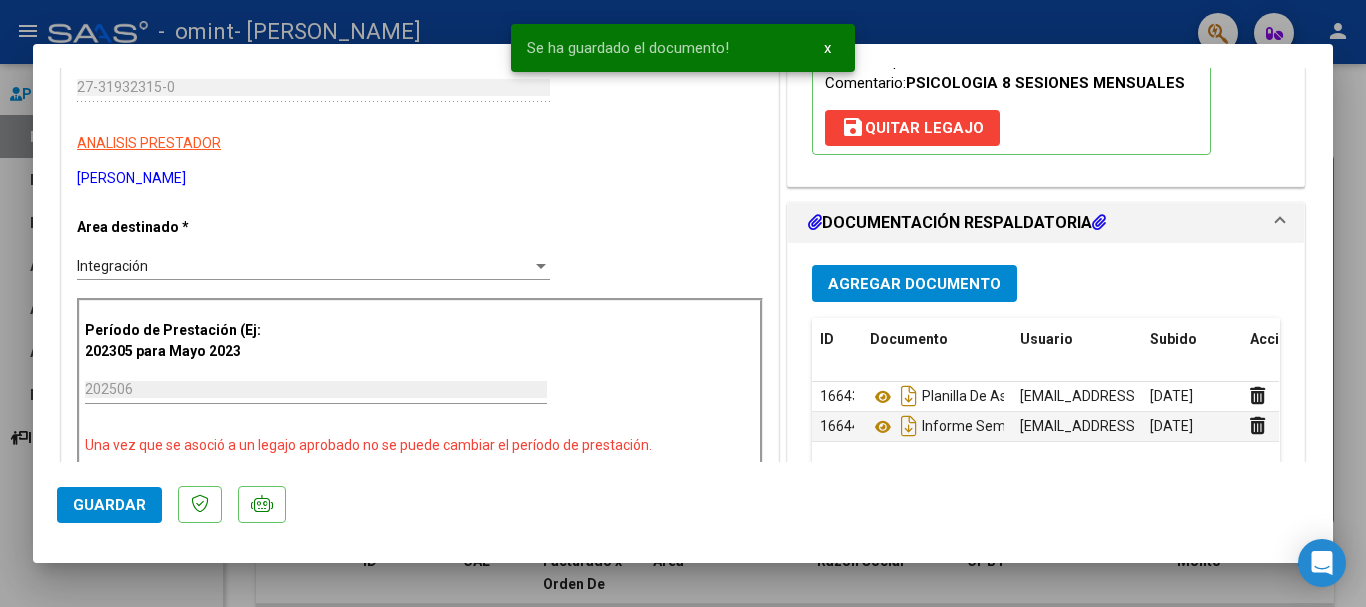 scroll, scrollTop: 344, scrollLeft: 0, axis: vertical 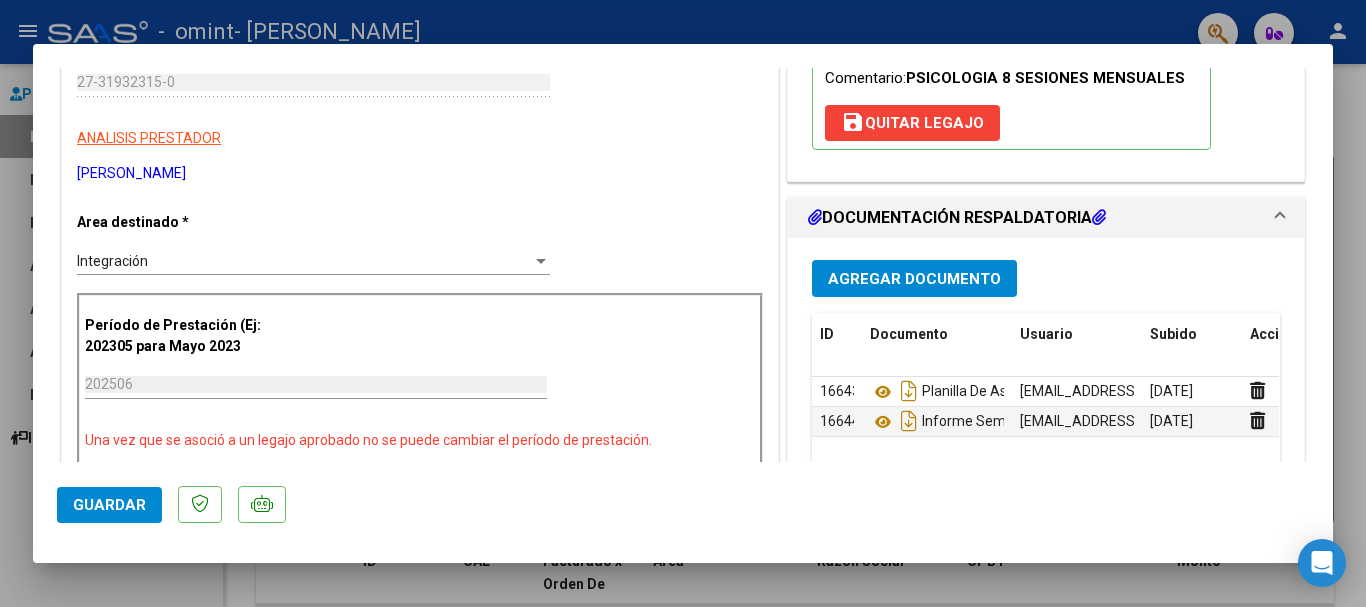 click on "Agregar Documento" at bounding box center [914, 278] 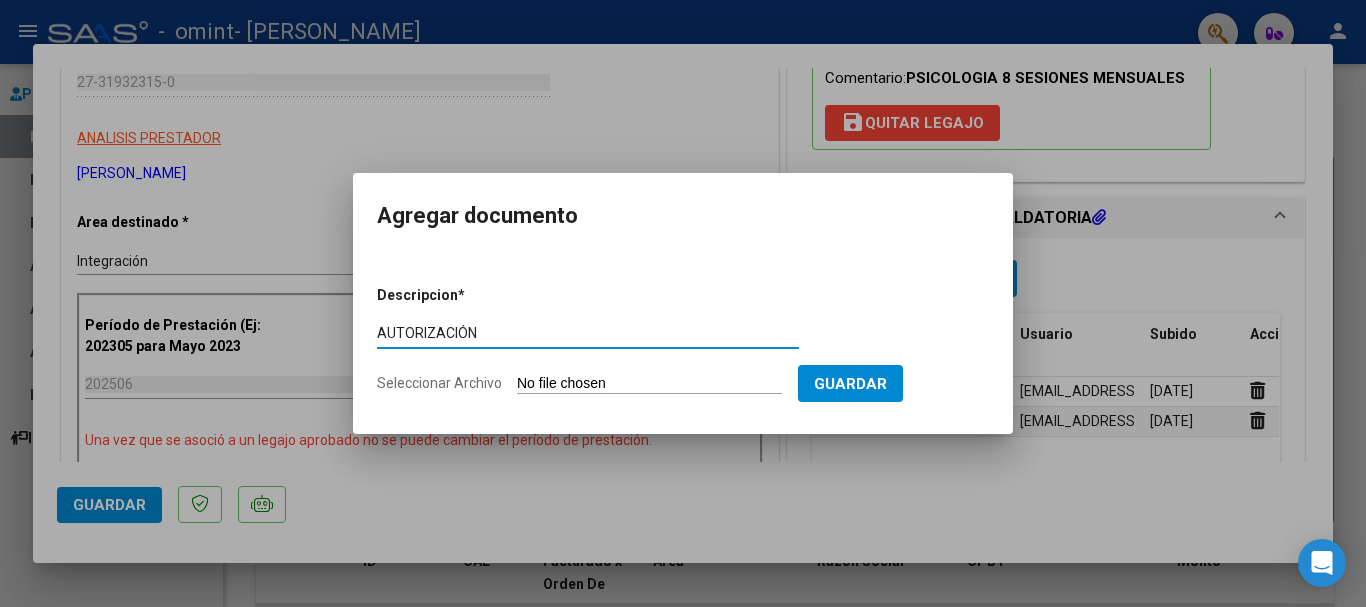 type on "AUTORIZACIÓN" 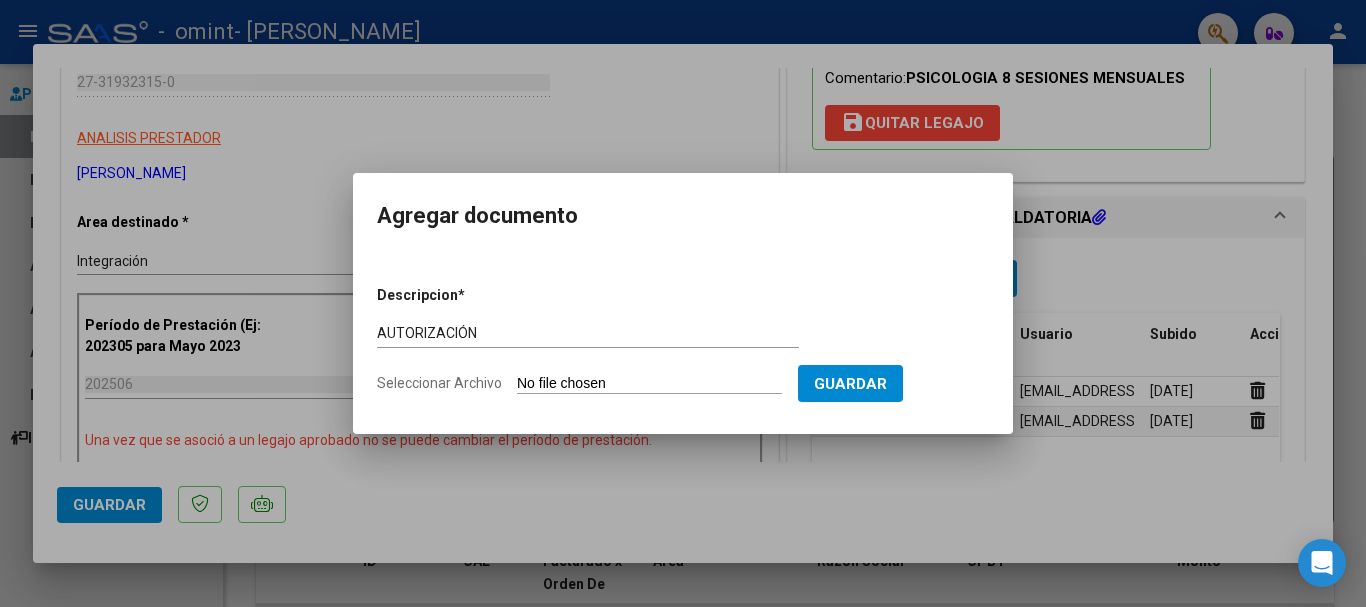 click on "Seleccionar Archivo" at bounding box center (649, 384) 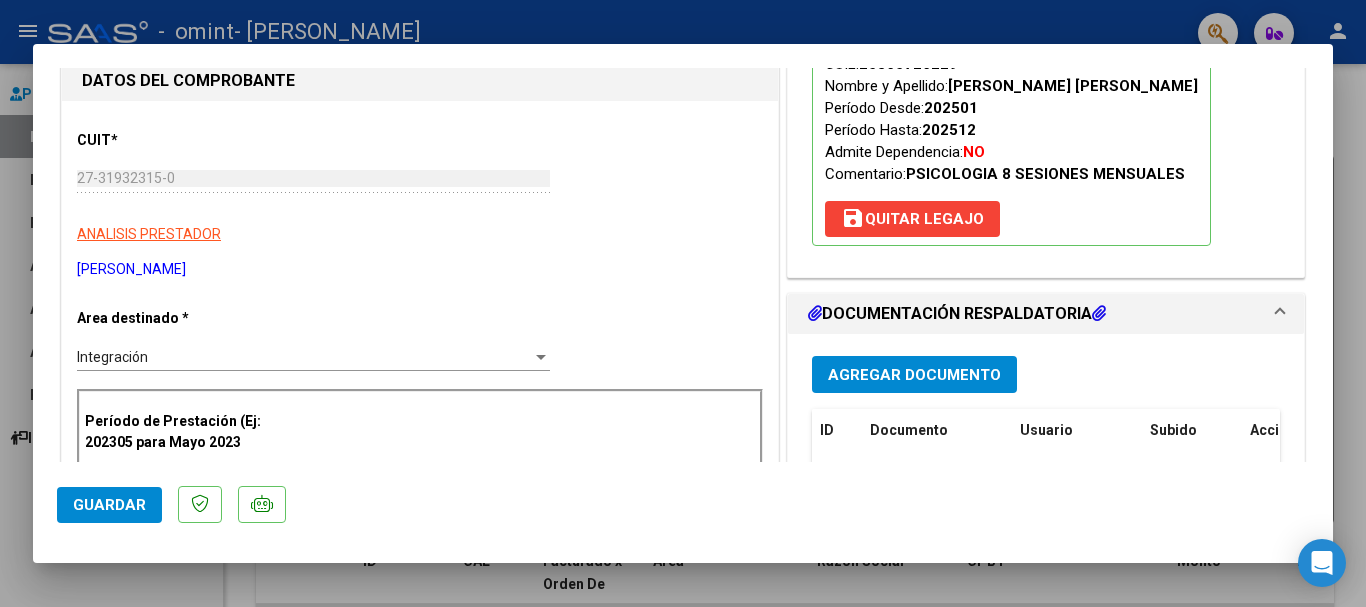 scroll, scrollTop: 0, scrollLeft: 0, axis: both 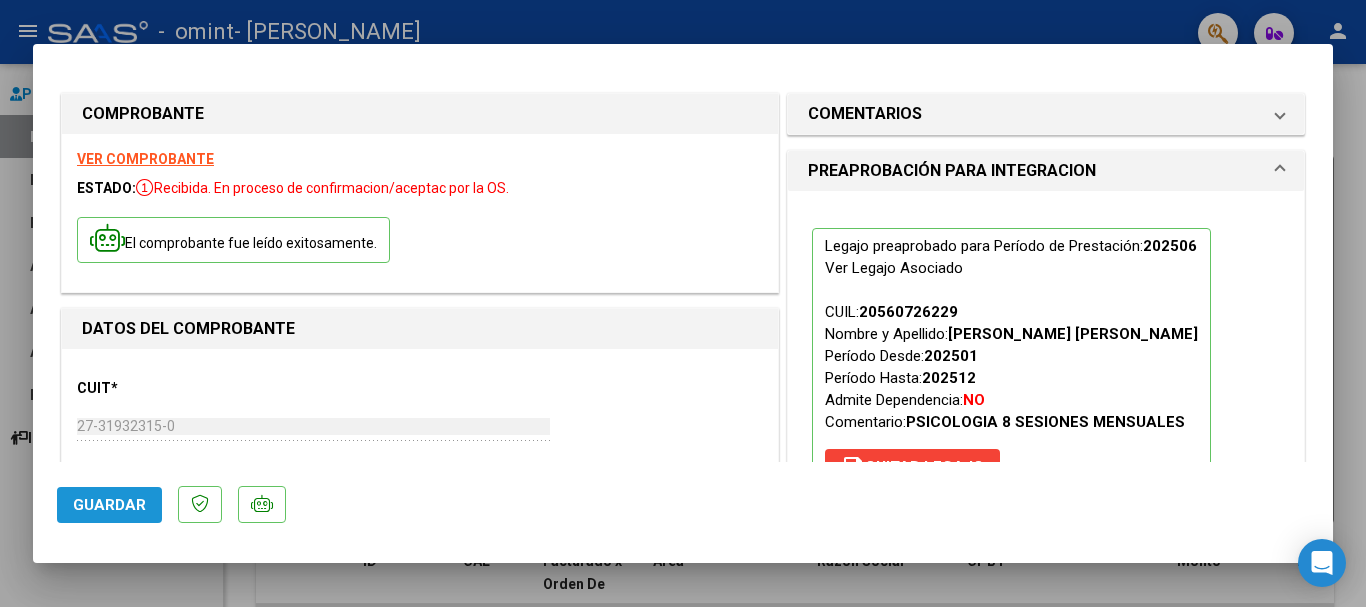 click on "Guardar" 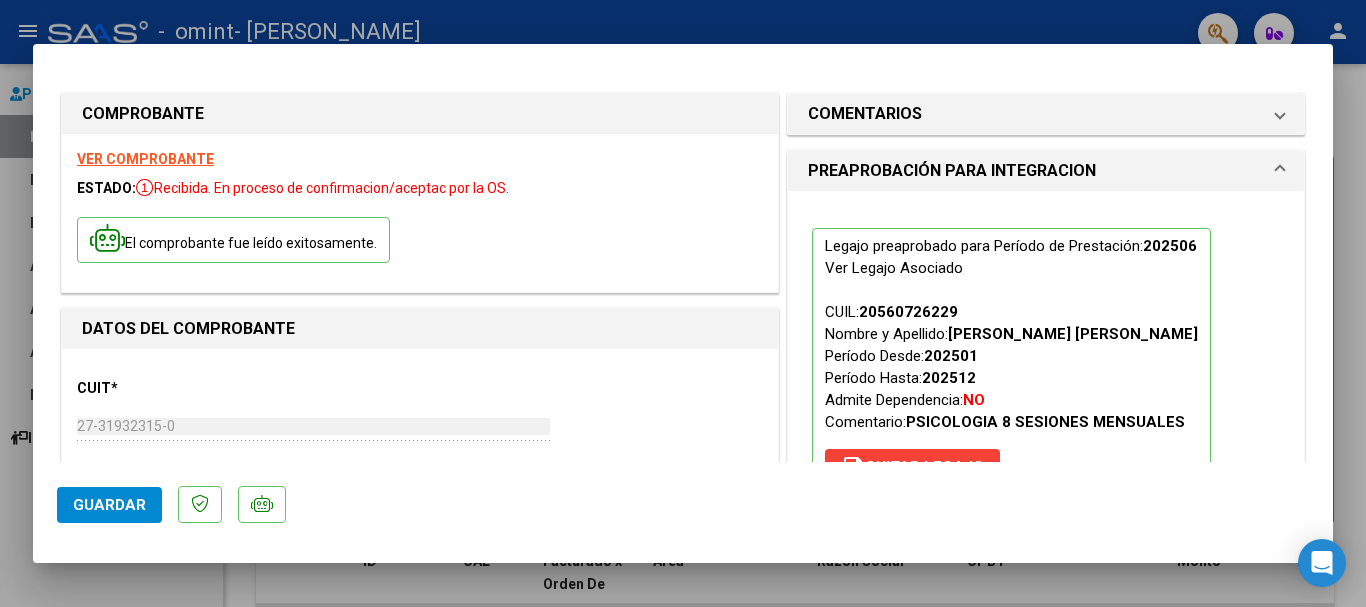 click at bounding box center (683, 303) 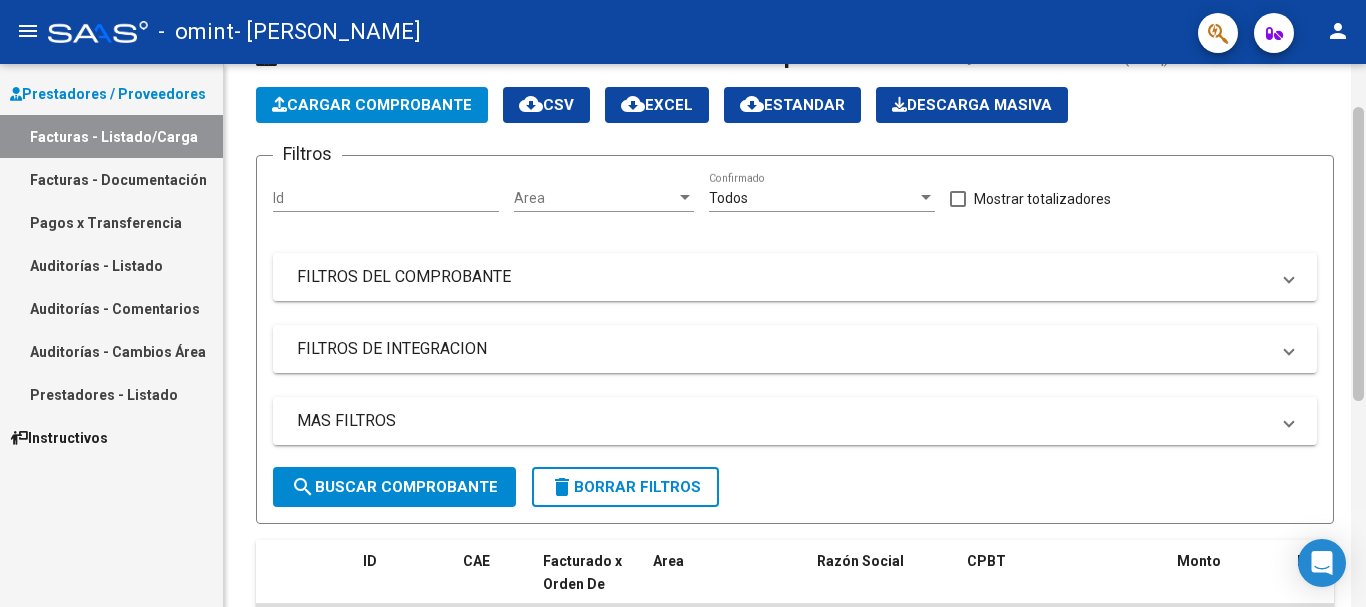 scroll, scrollTop: 507, scrollLeft: 0, axis: vertical 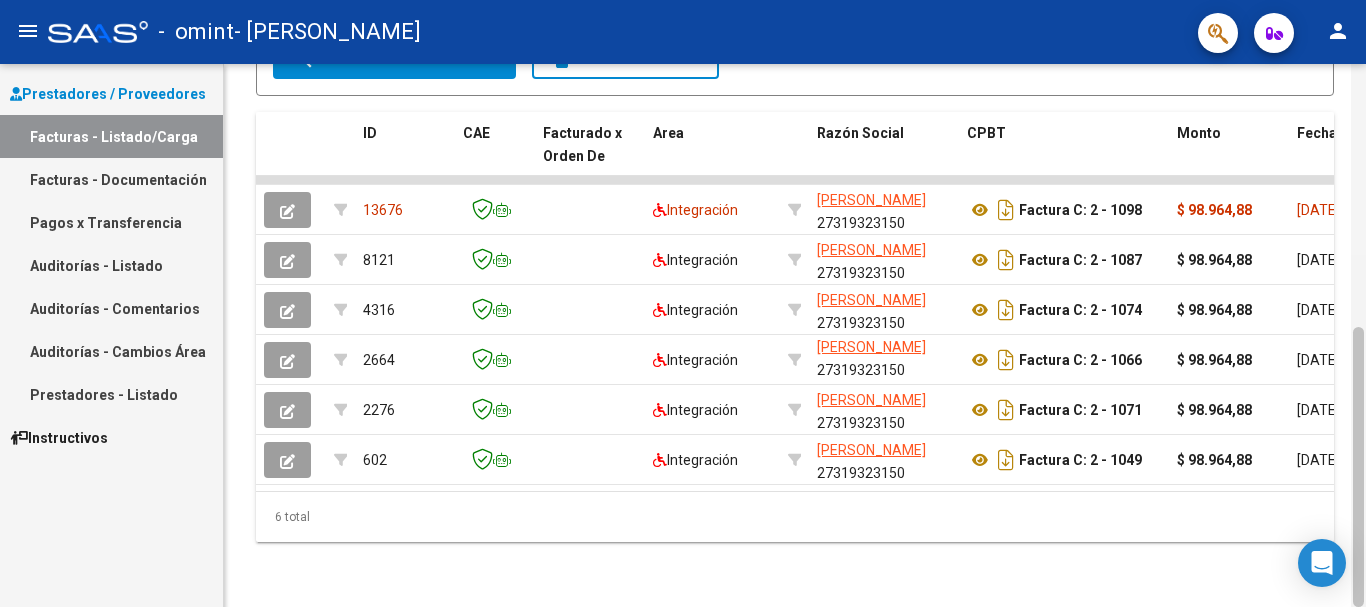 drag, startPoint x: 1365, startPoint y: 305, endPoint x: 1358, endPoint y: 343, distance: 38.63936 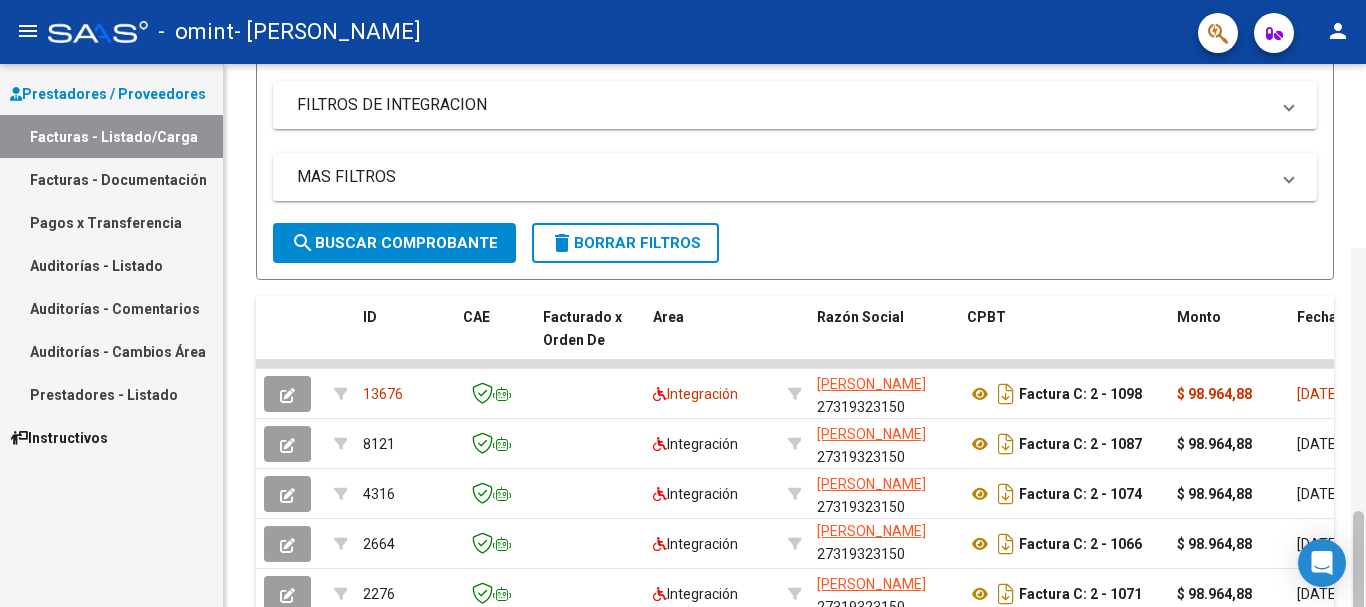 scroll, scrollTop: 321, scrollLeft: 0, axis: vertical 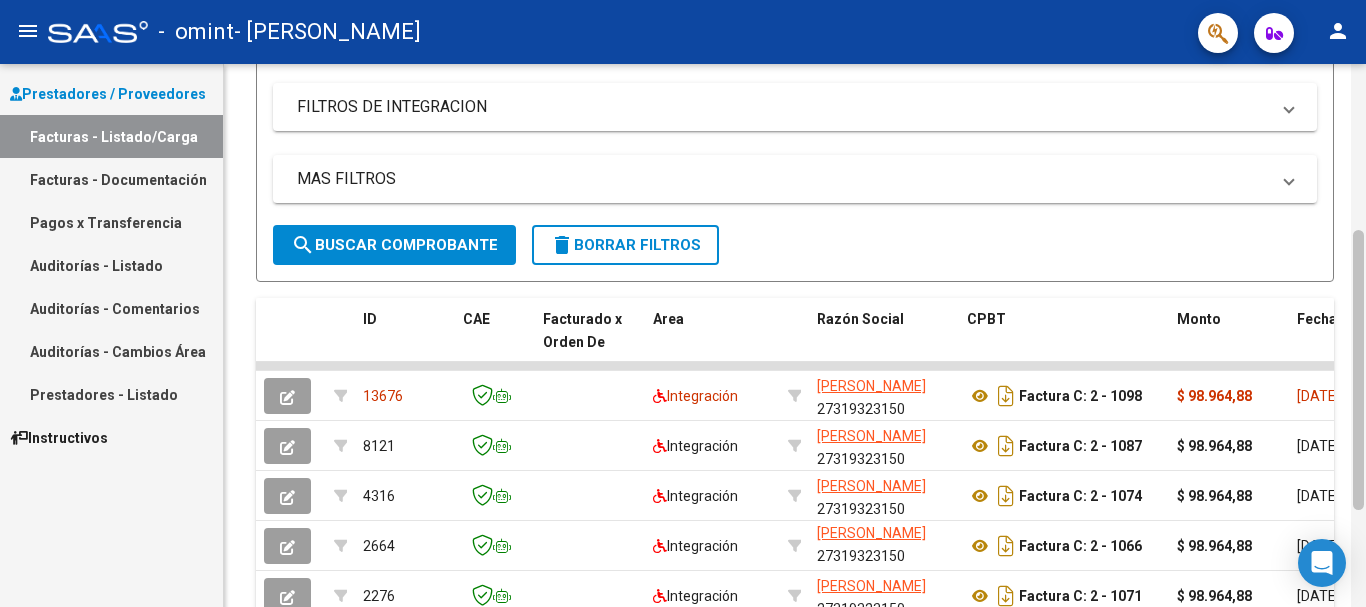 drag, startPoint x: 1358, startPoint y: 343, endPoint x: 1351, endPoint y: 247, distance: 96.25487 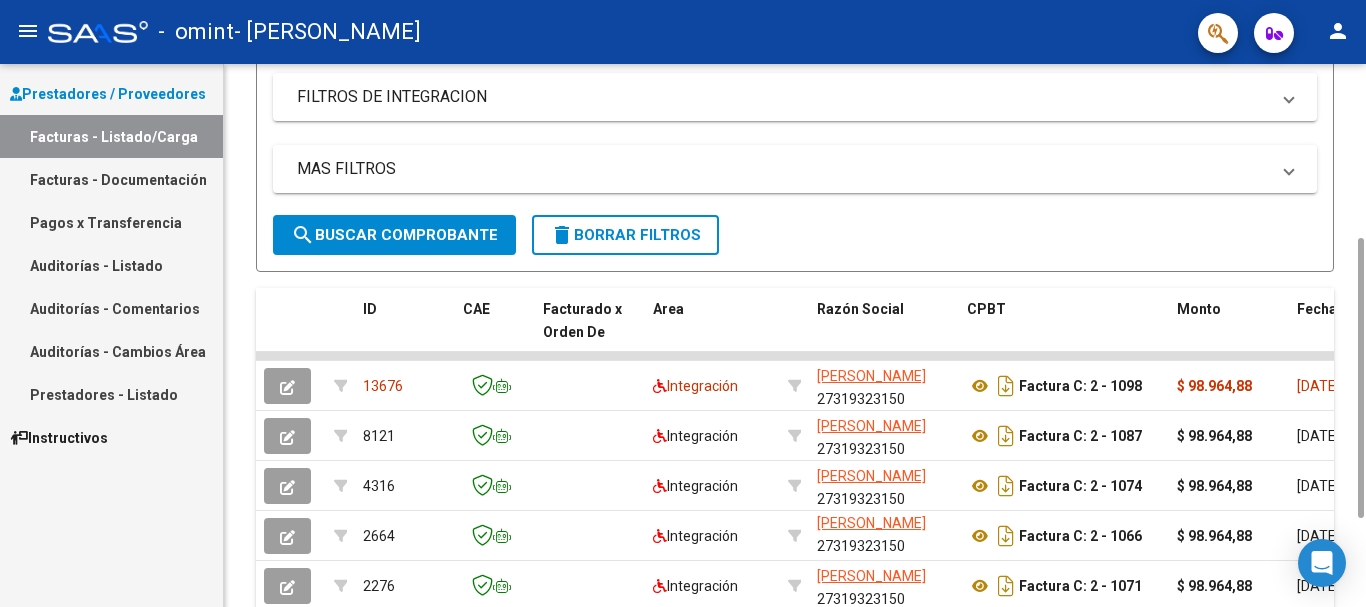 scroll, scrollTop: 333, scrollLeft: 0, axis: vertical 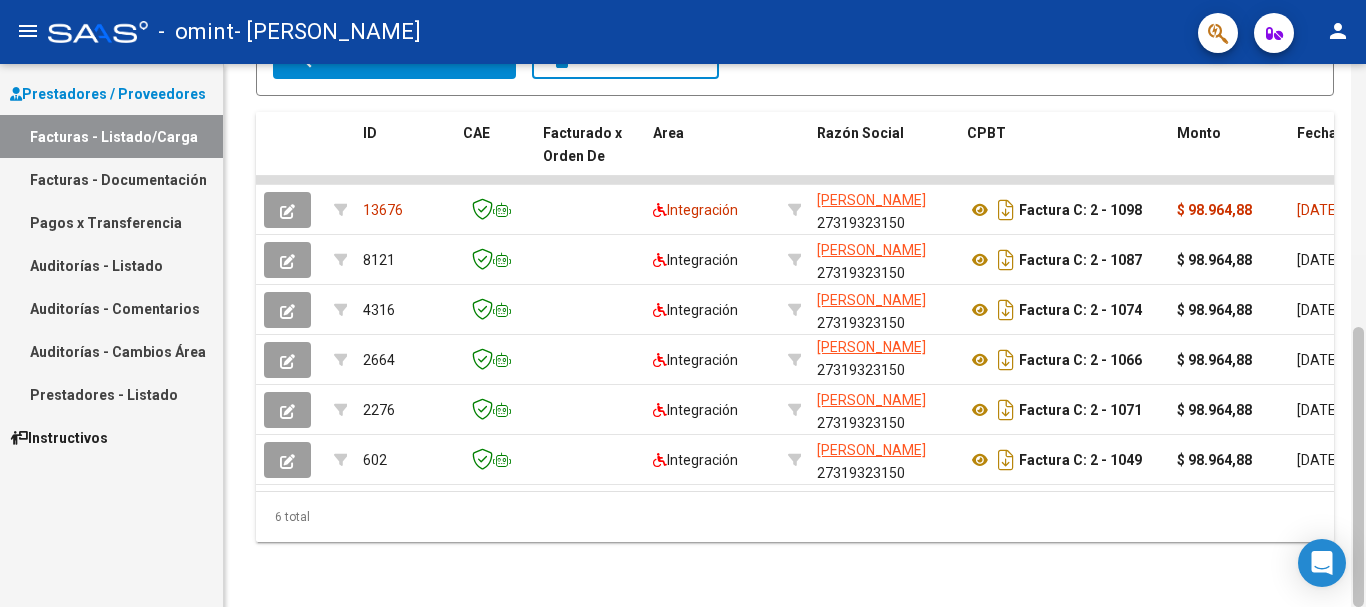 drag, startPoint x: 1365, startPoint y: 420, endPoint x: 1353, endPoint y: 537, distance: 117.61378 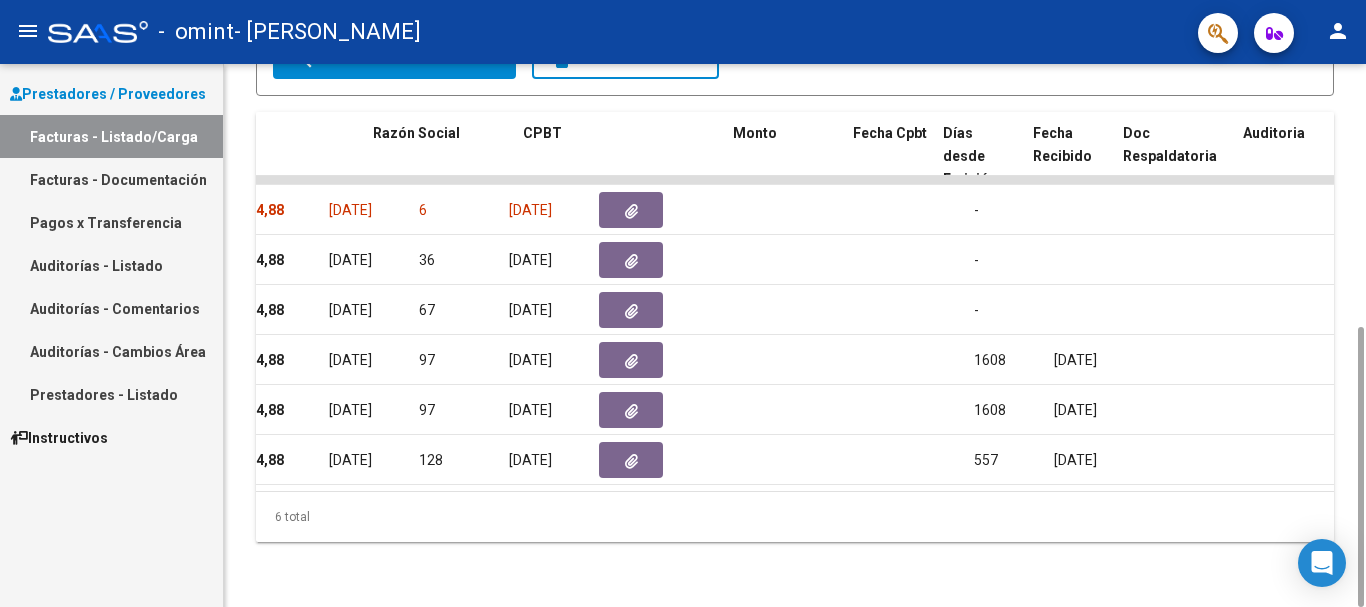scroll, scrollTop: 0, scrollLeft: 0, axis: both 